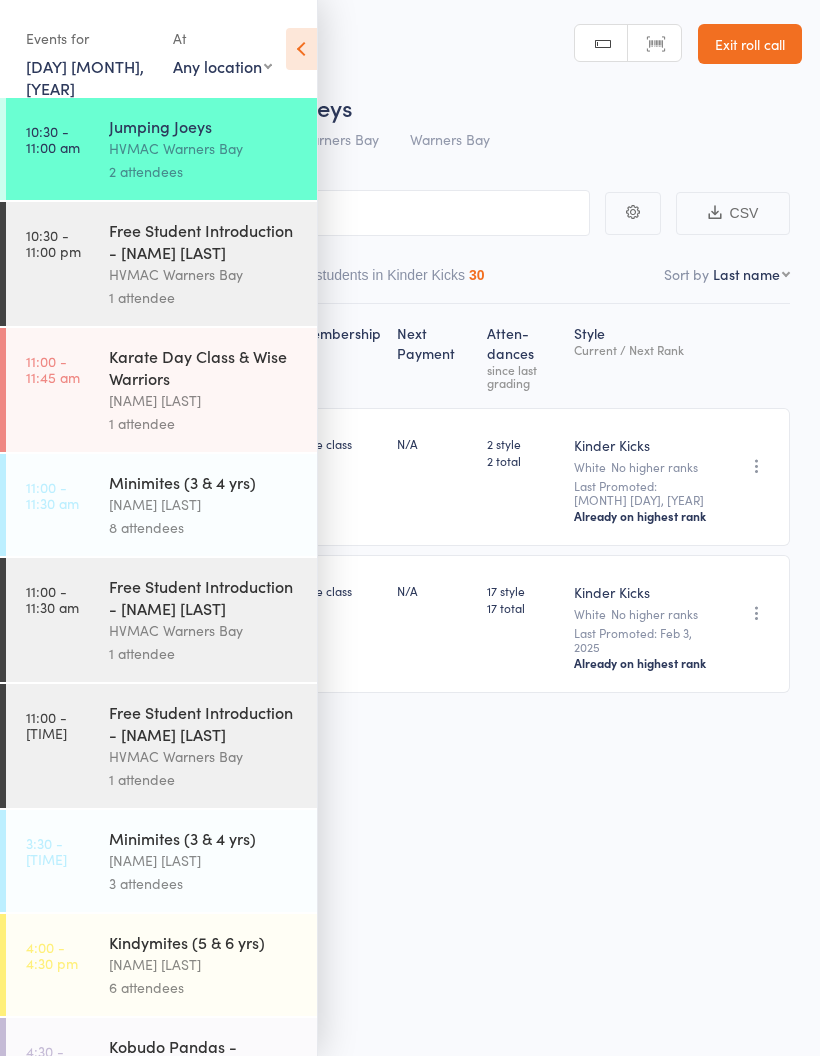 scroll, scrollTop: 0, scrollLeft: 0, axis: both 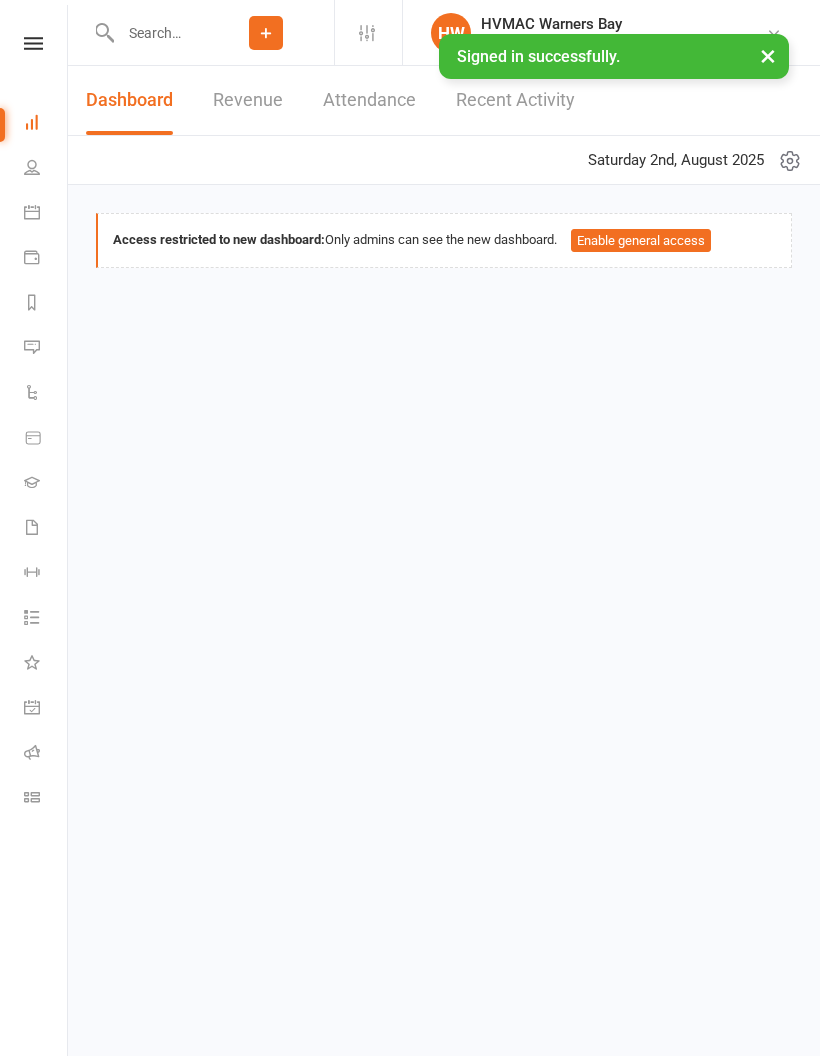 click at bounding box center [156, 33] 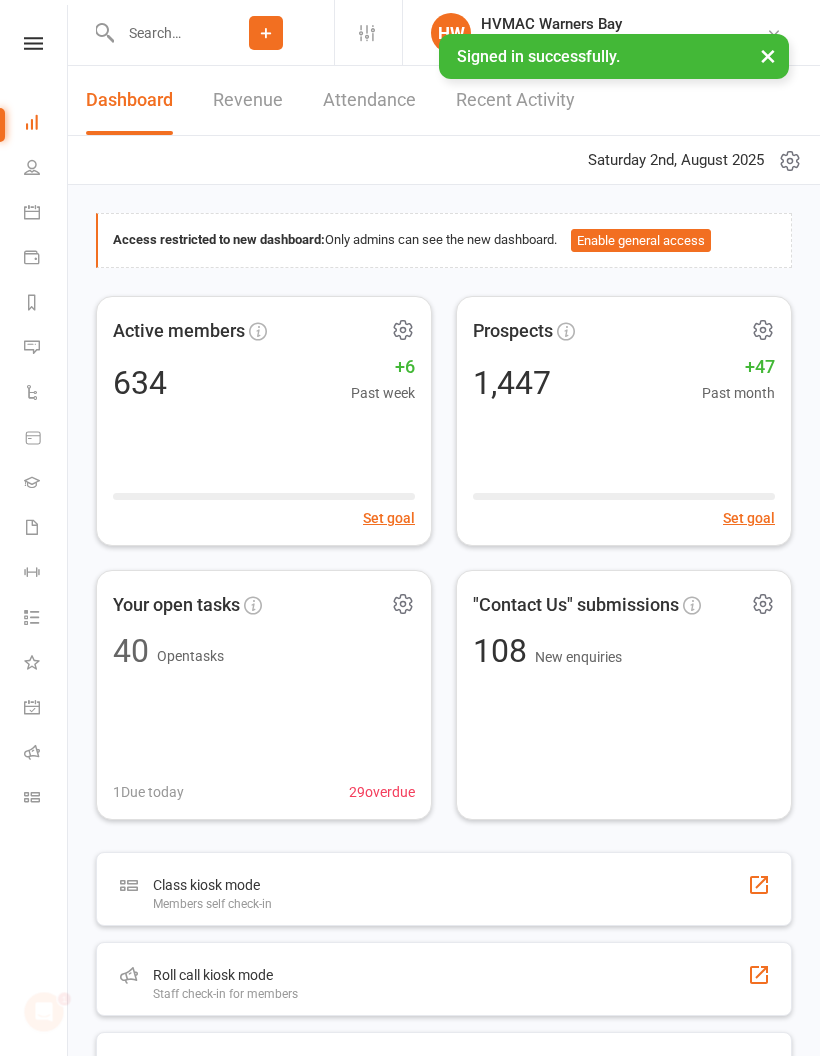 scroll, scrollTop: 0, scrollLeft: 0, axis: both 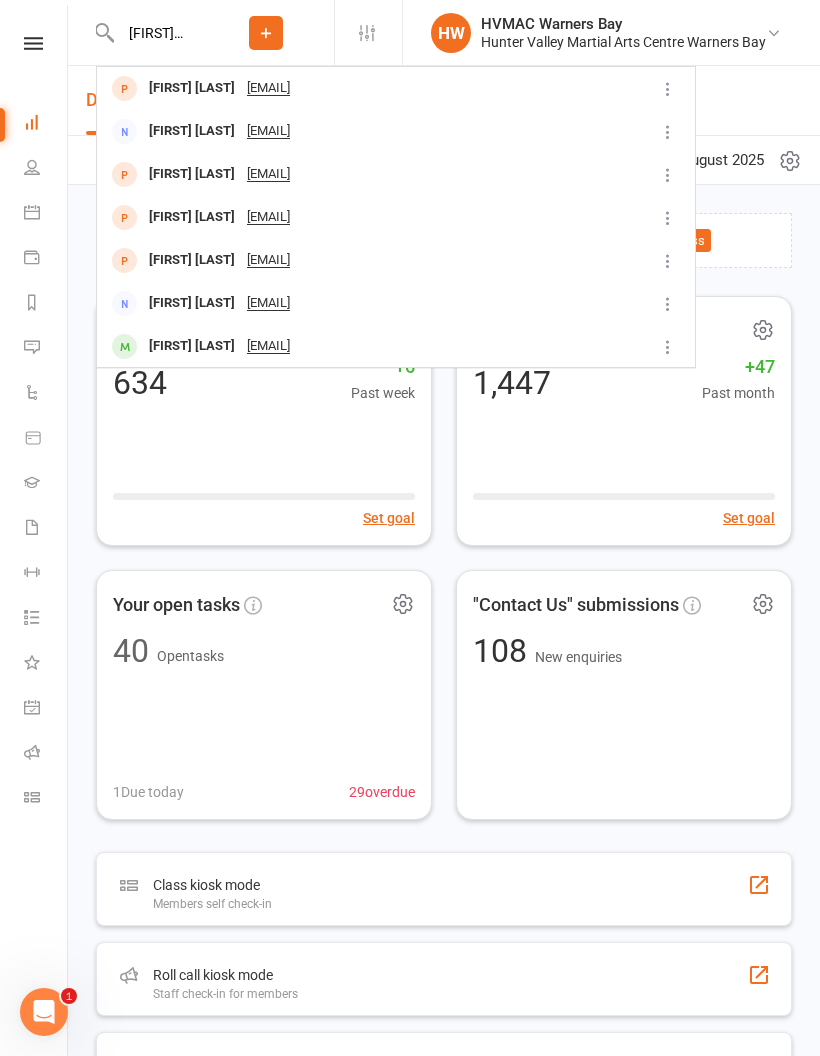 type on "[FIRST] [LAST]" 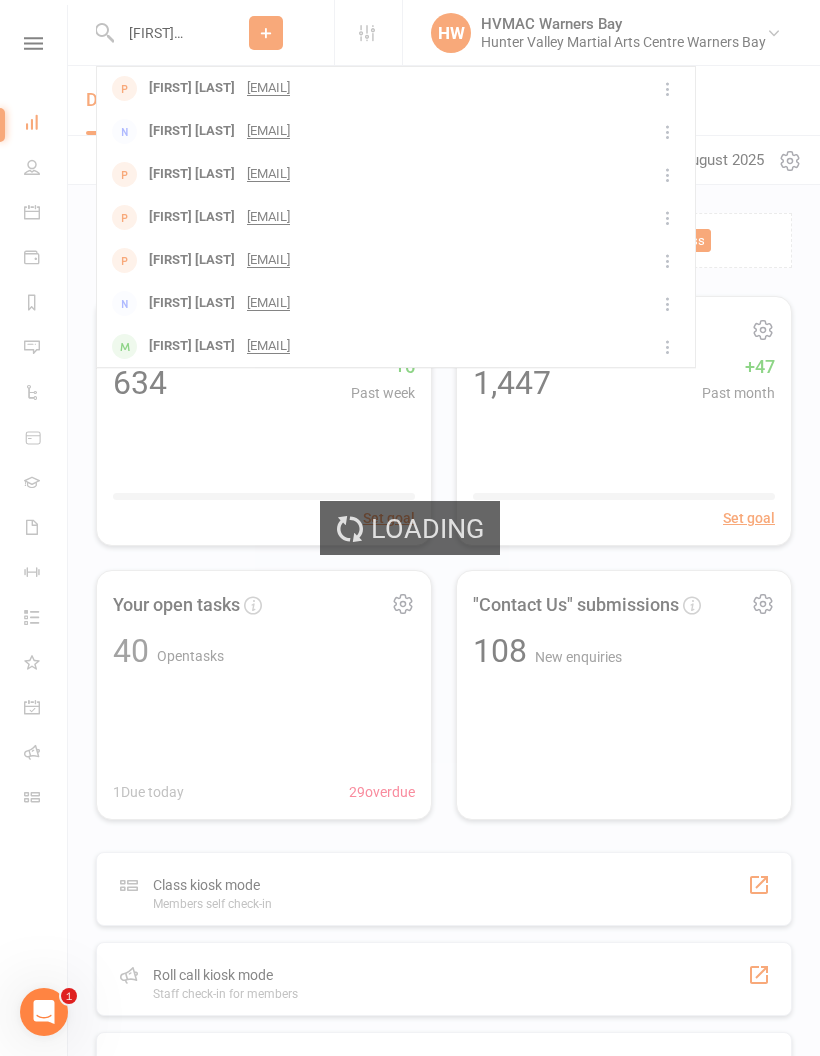 type 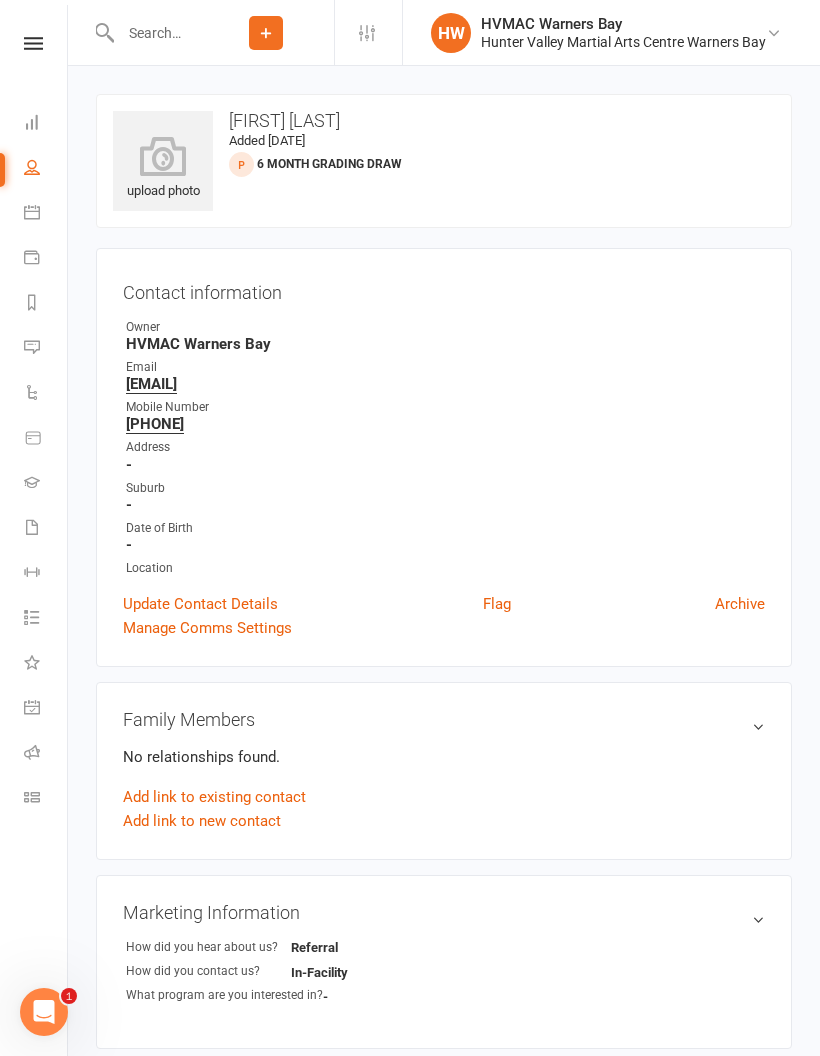click on "Add" 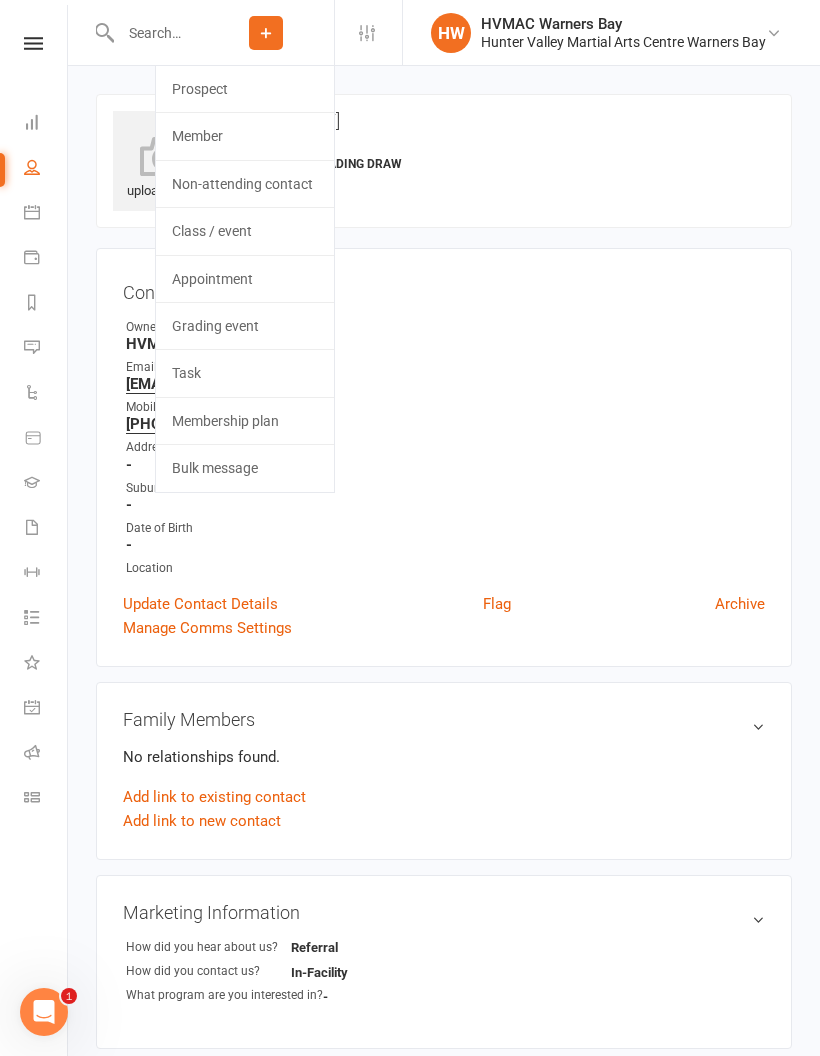 click on "Prospect" 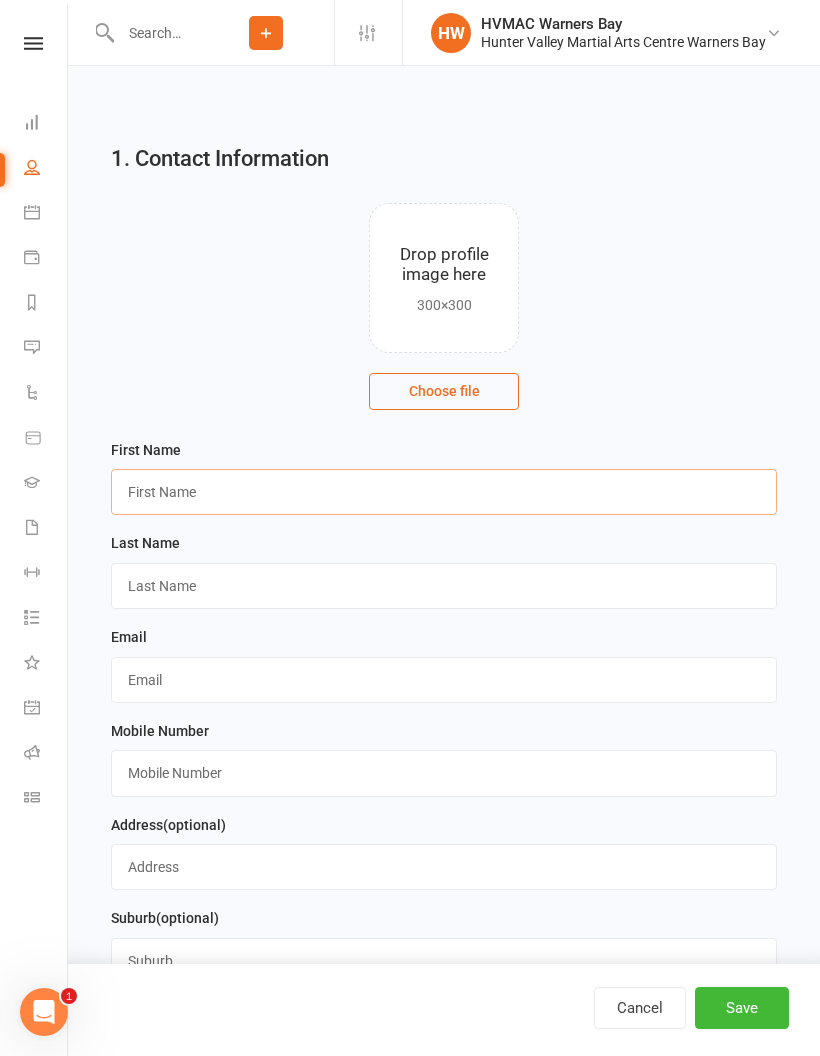 click at bounding box center (444, 492) 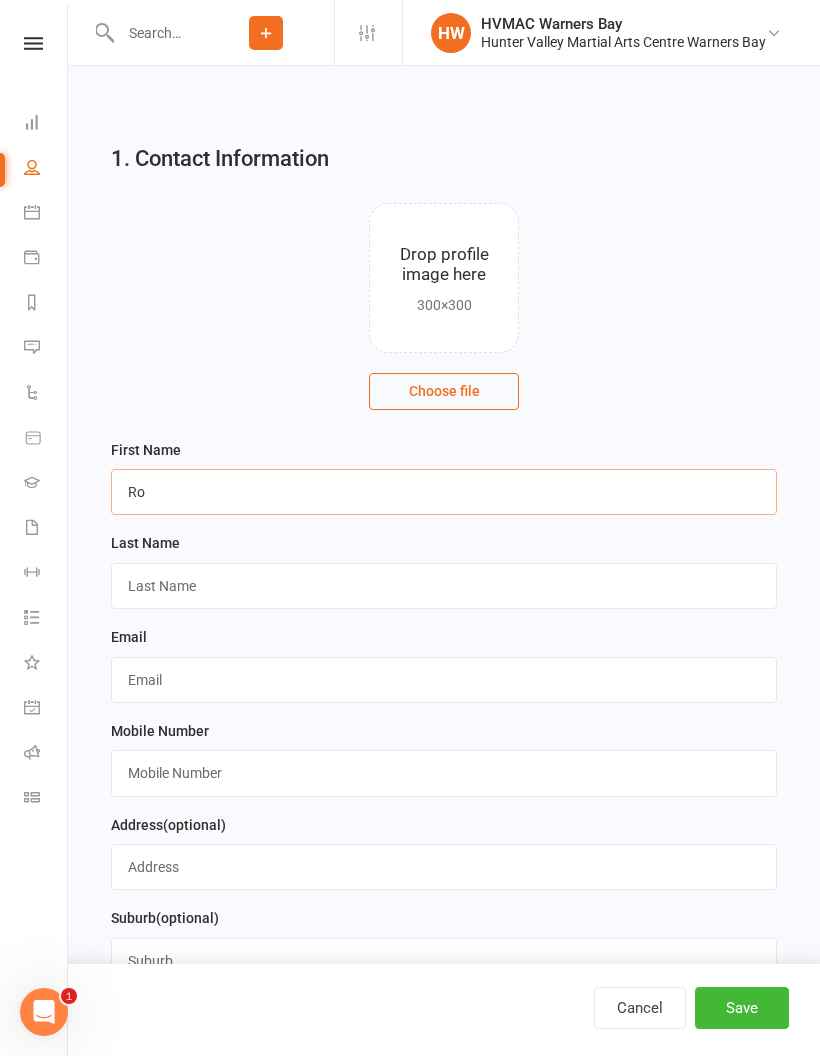 type on "R" 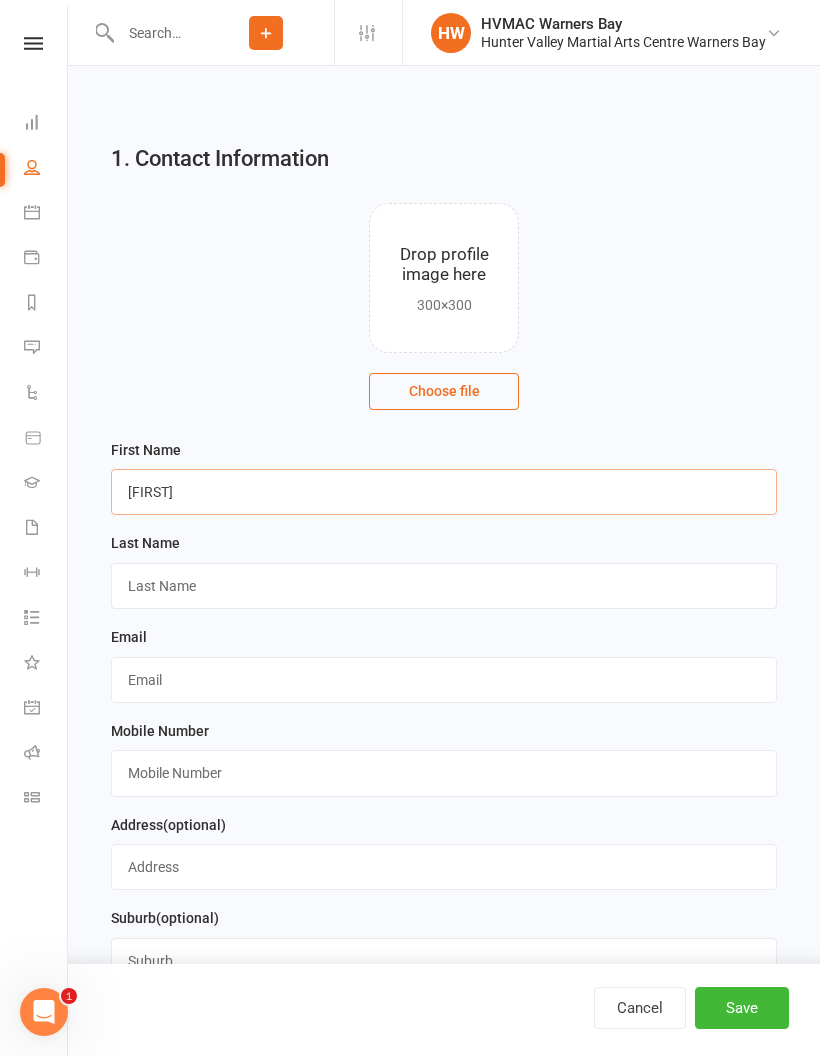 type on "[FIRST]" 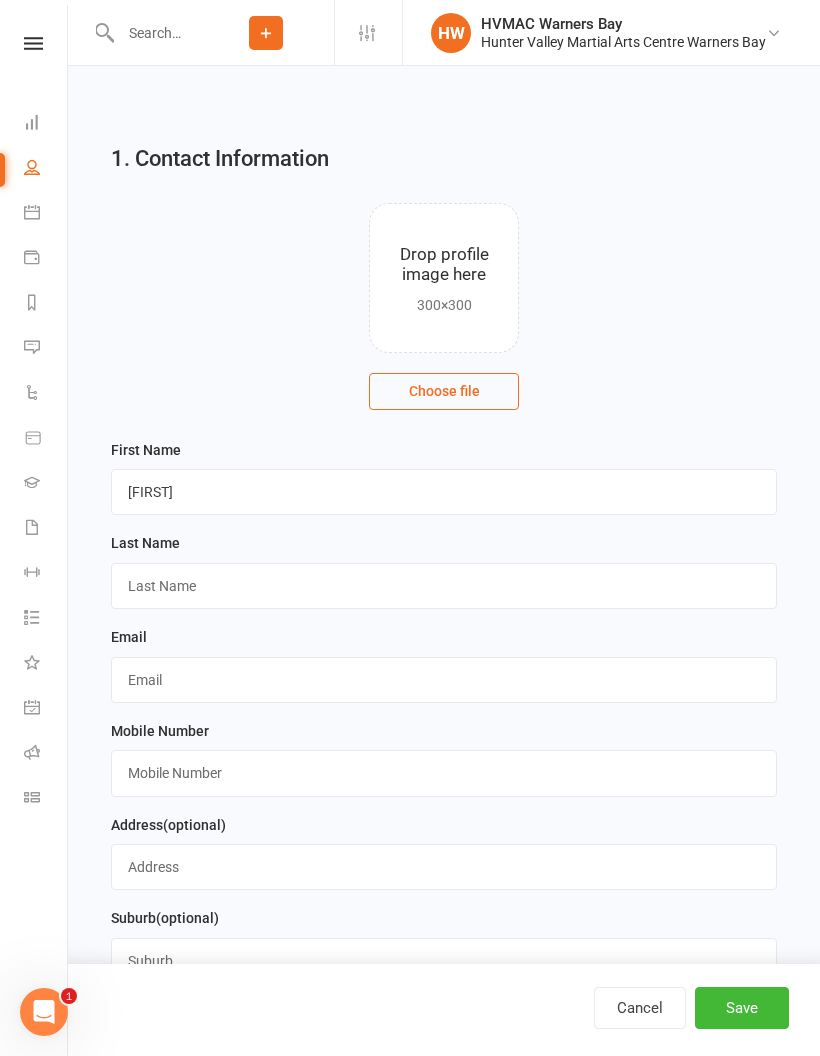 click on "Last Name" at bounding box center [444, 578] 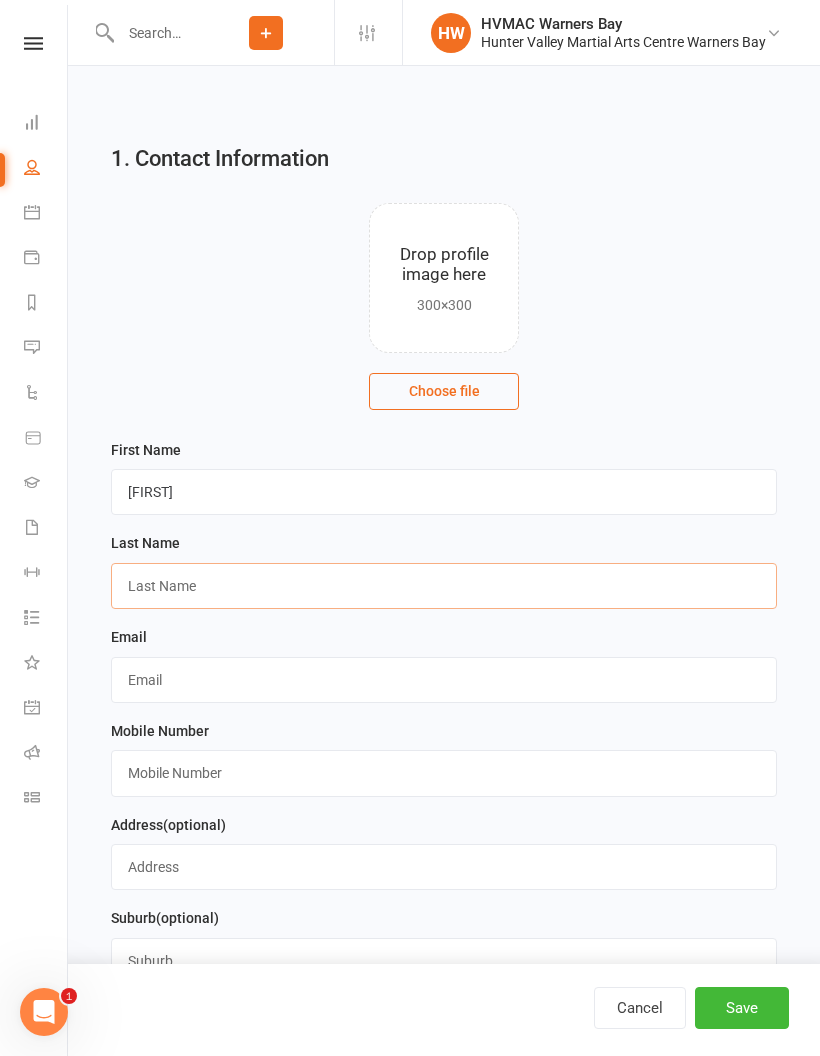 click at bounding box center [444, 586] 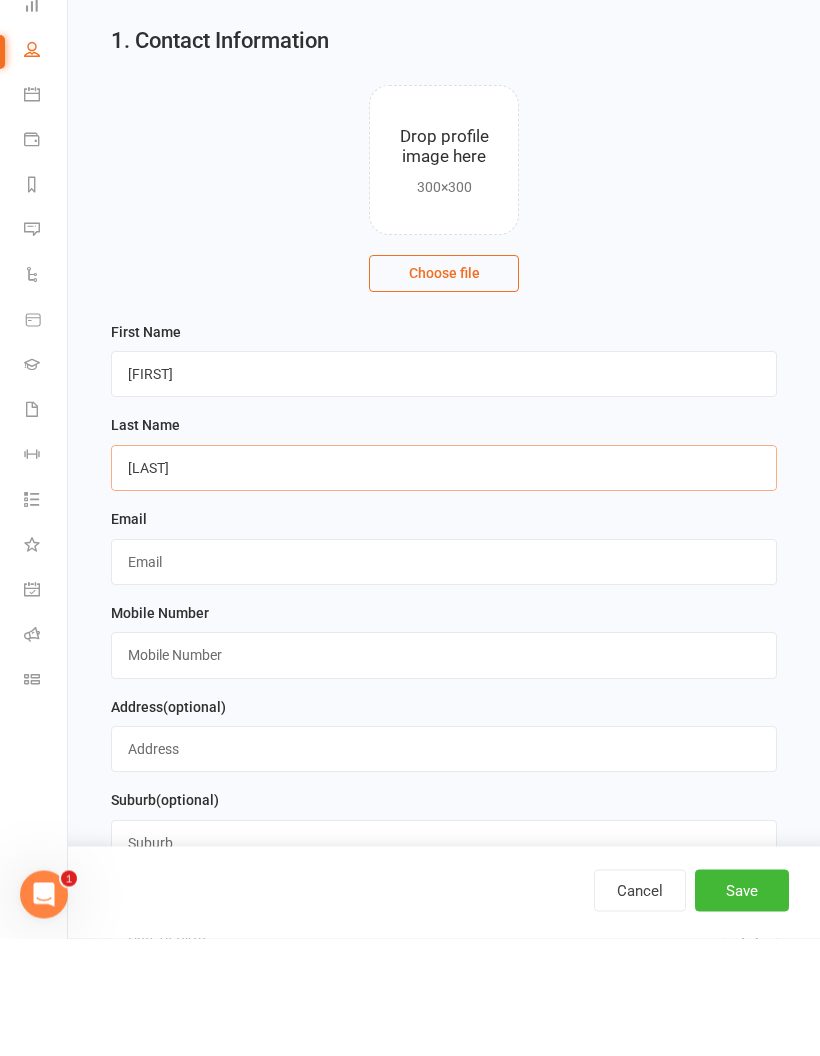 type on "[LAST]" 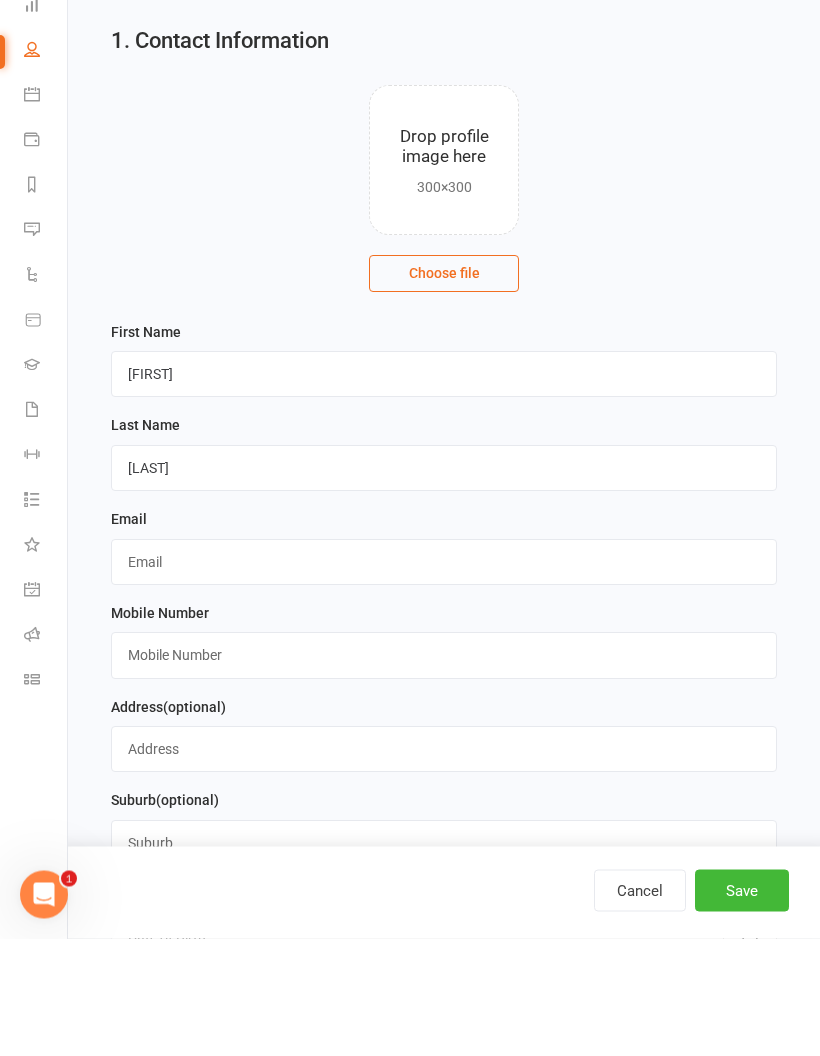 click at bounding box center (444, 680) 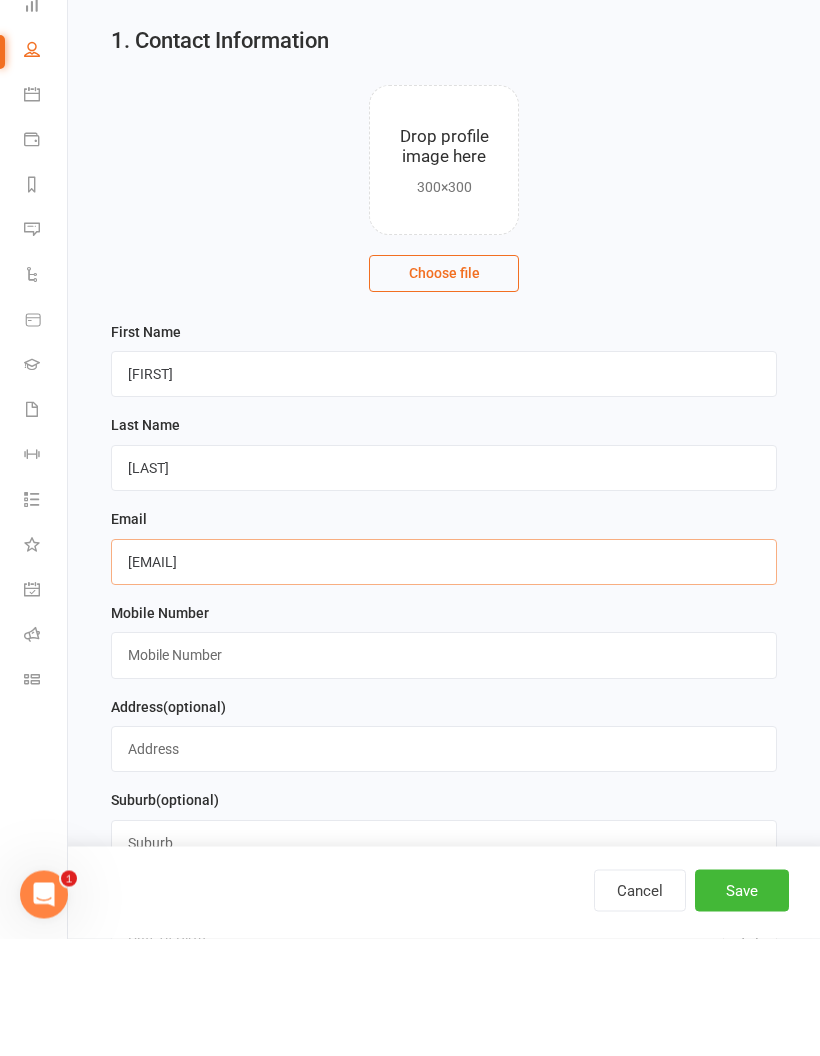 type on "[EMAIL]" 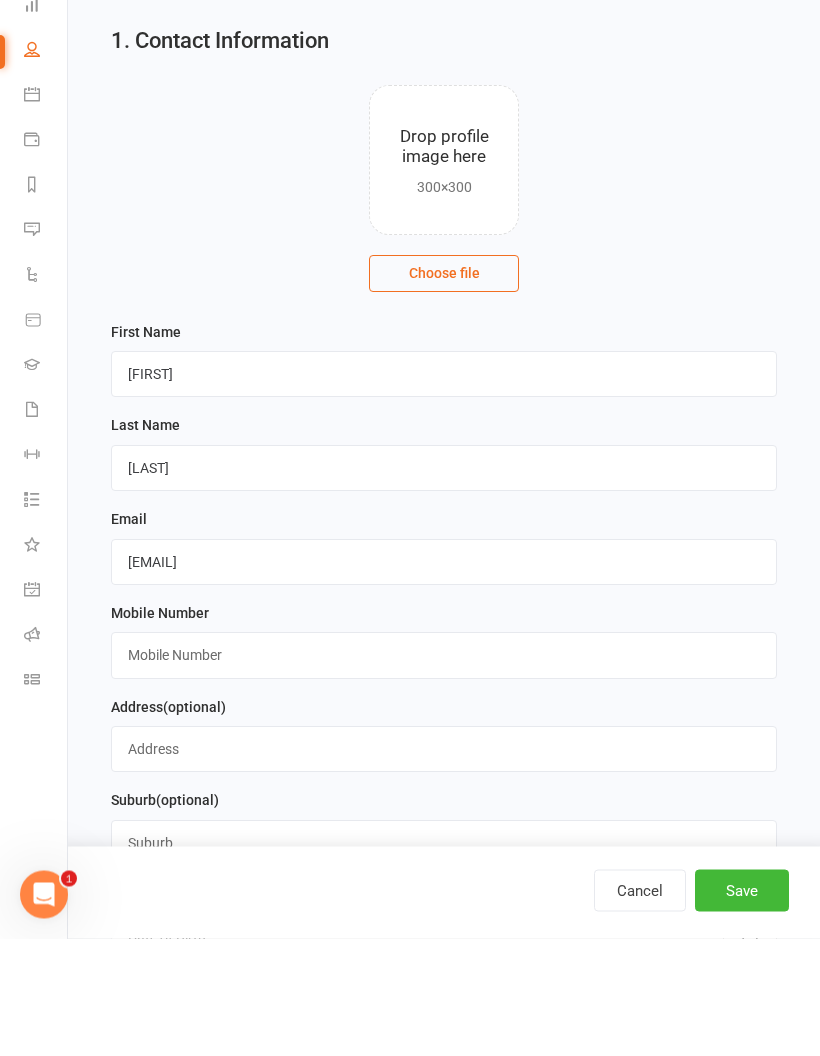 click at bounding box center [444, 773] 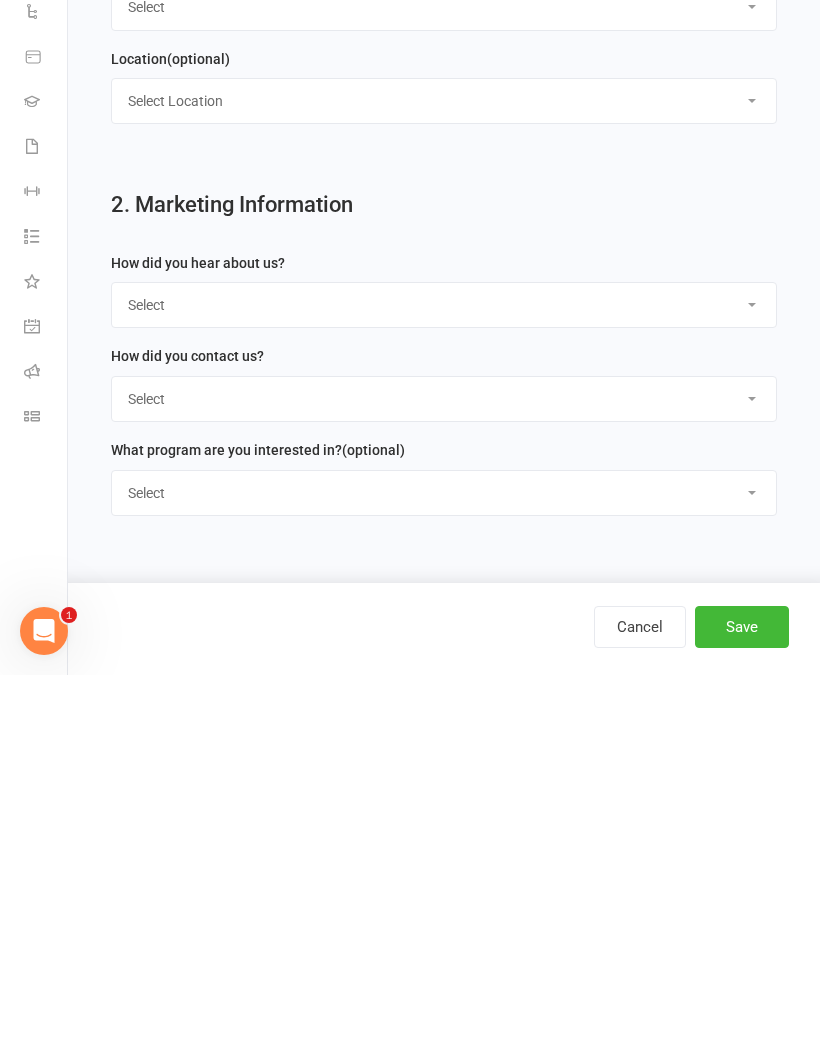 type on "[PHONE]" 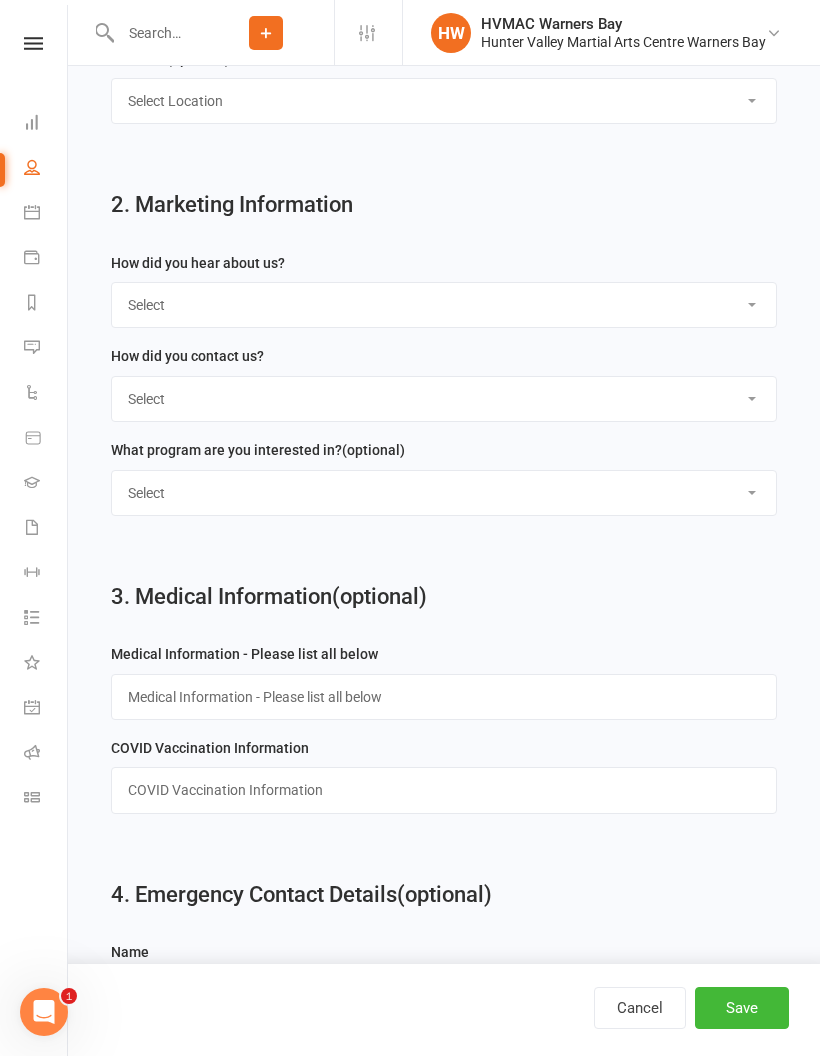 select on "Other" 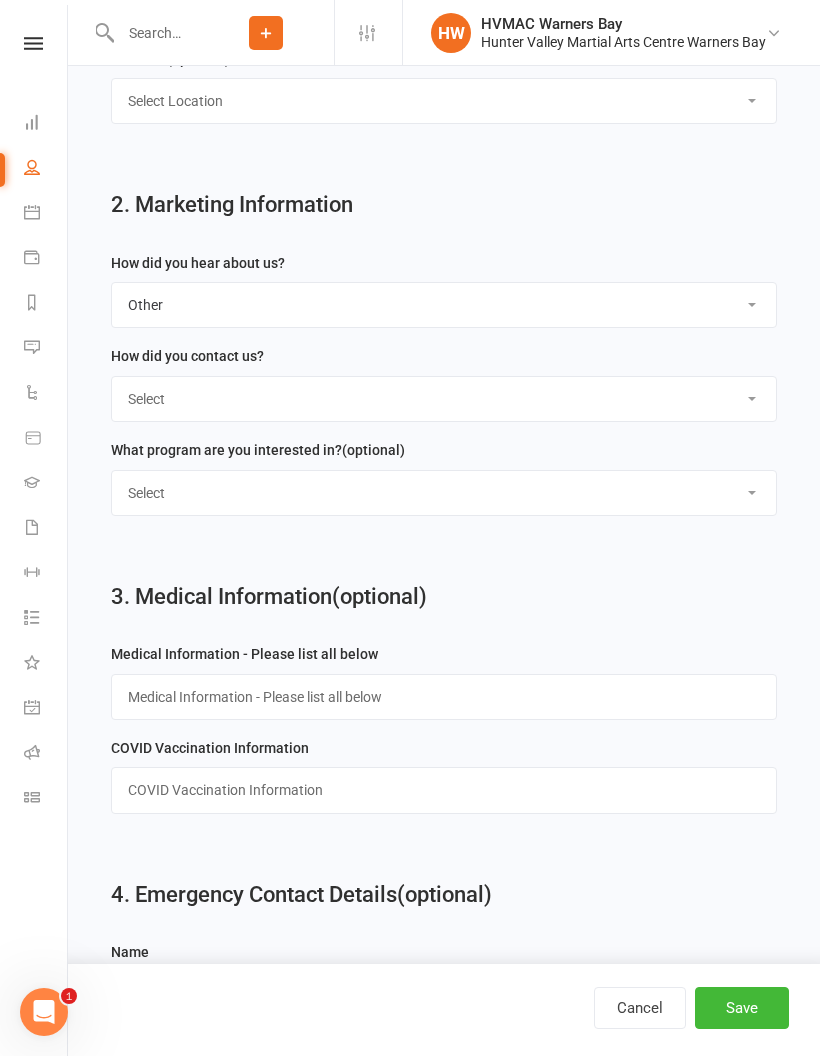 click on "How did you contact us?  Select Phone Email In-Facility" at bounding box center (444, 383) 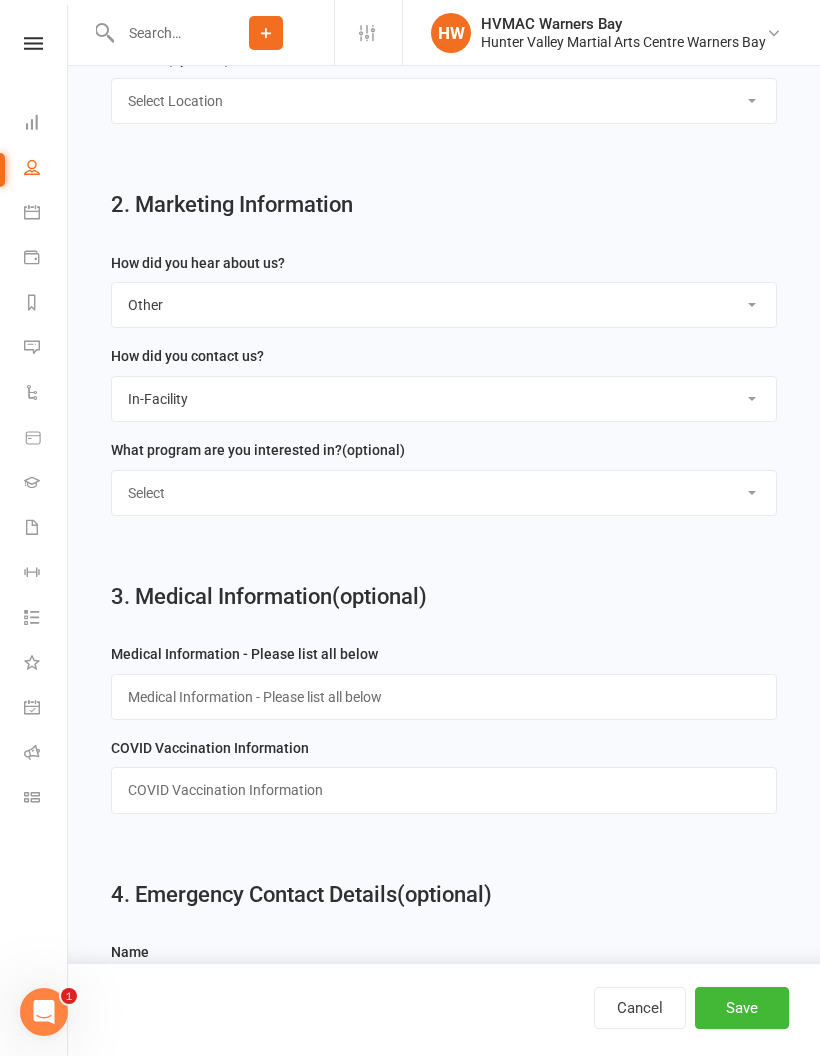 click on "Select Kids Karate Adults Karate Kids Brazilian Jiu Jitsu Adults Brazilian Jiu Jitsu Hunter Fight Fit" at bounding box center (444, 493) 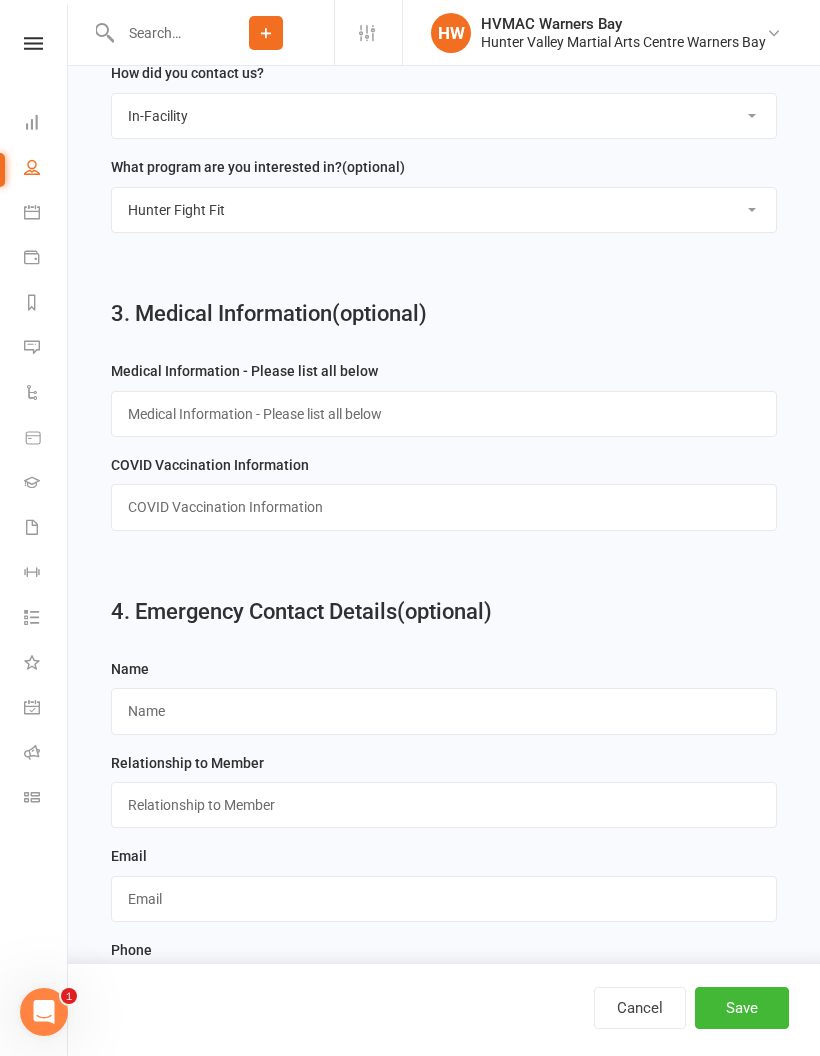 scroll, scrollTop: 1538, scrollLeft: 0, axis: vertical 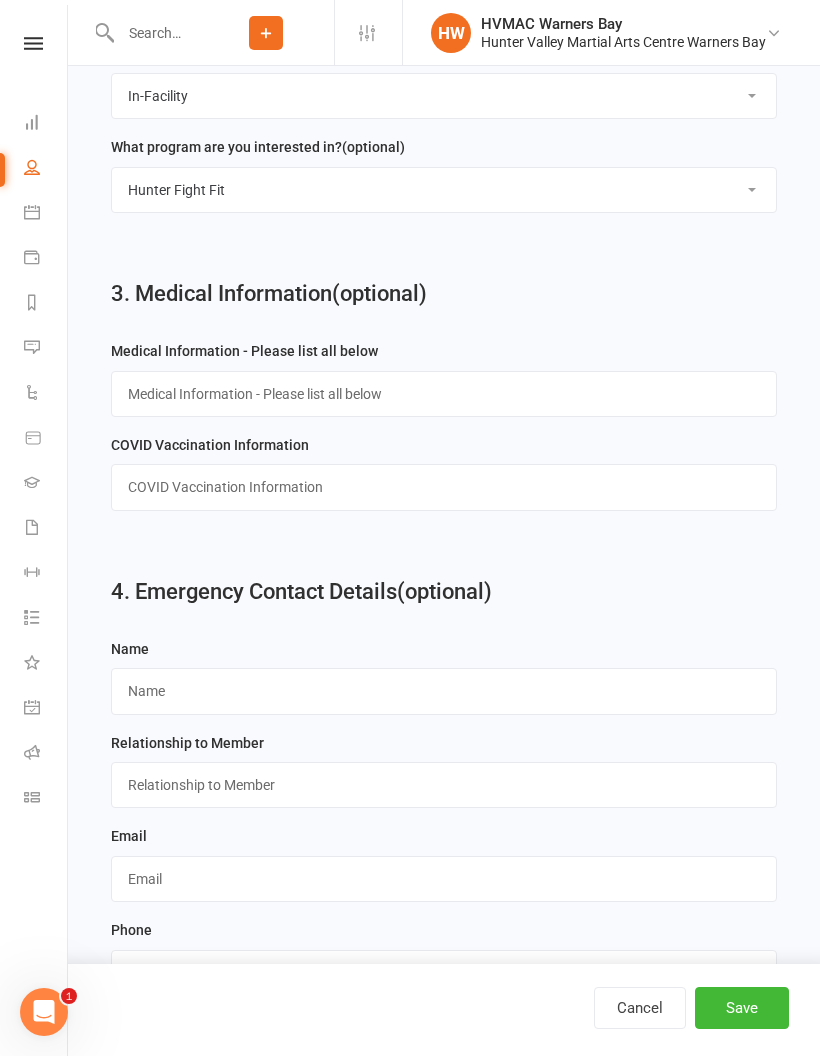 click on "Save" at bounding box center [742, 1008] 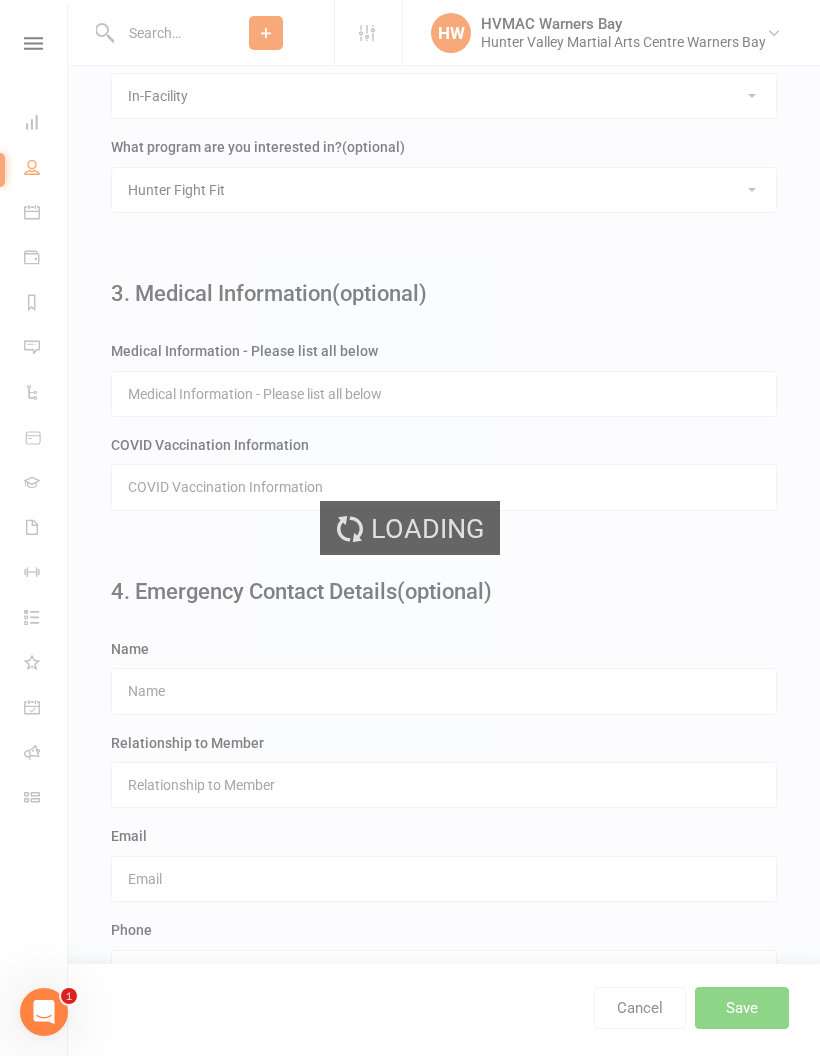scroll, scrollTop: 0, scrollLeft: 0, axis: both 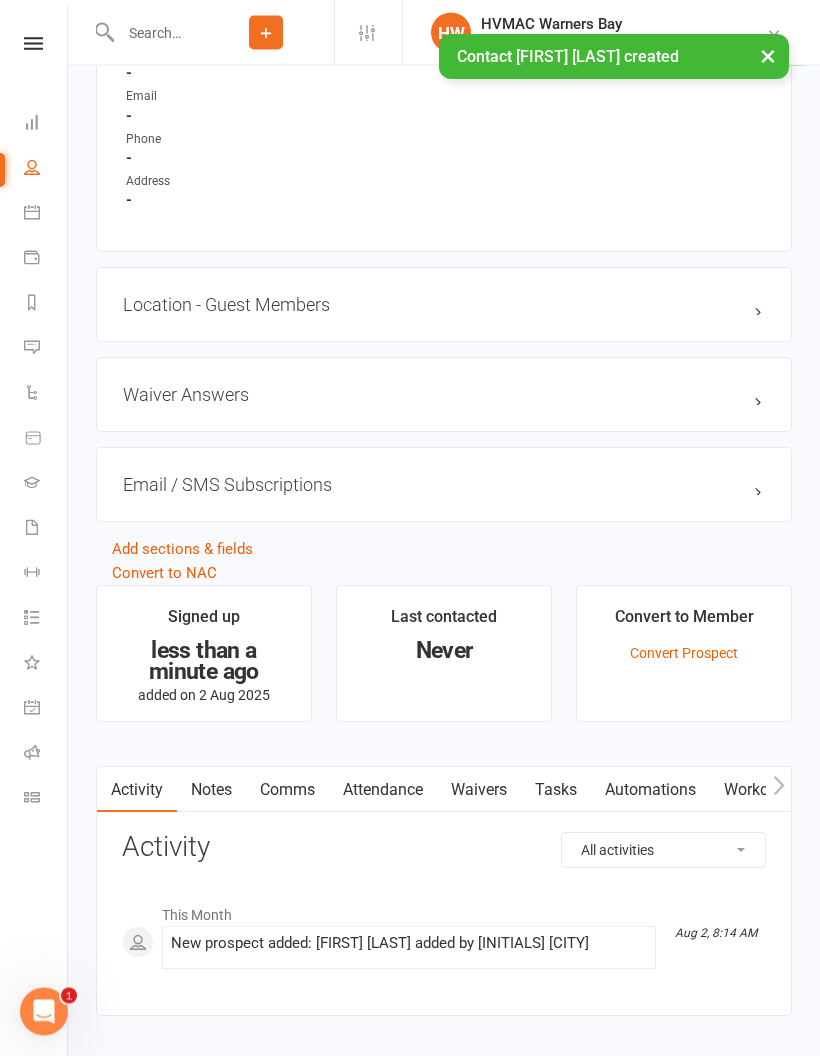 click on "Waivers" at bounding box center (479, 791) 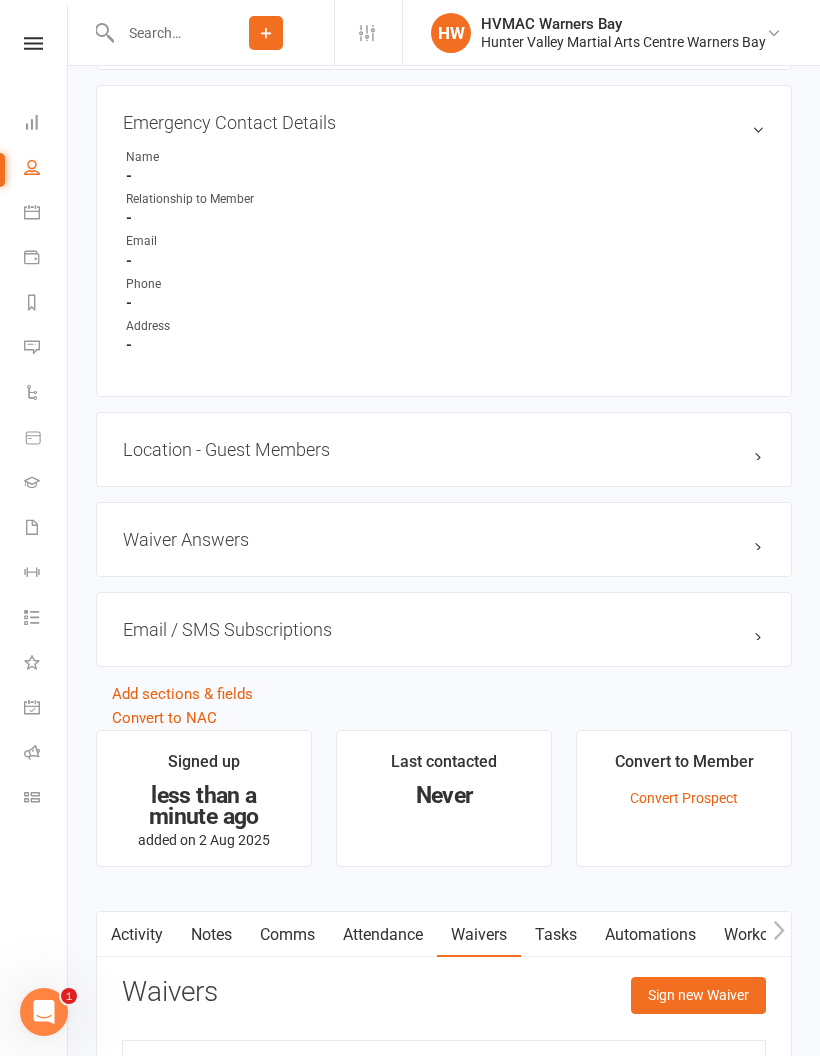 click on "Sign new Waiver" at bounding box center (698, 995) 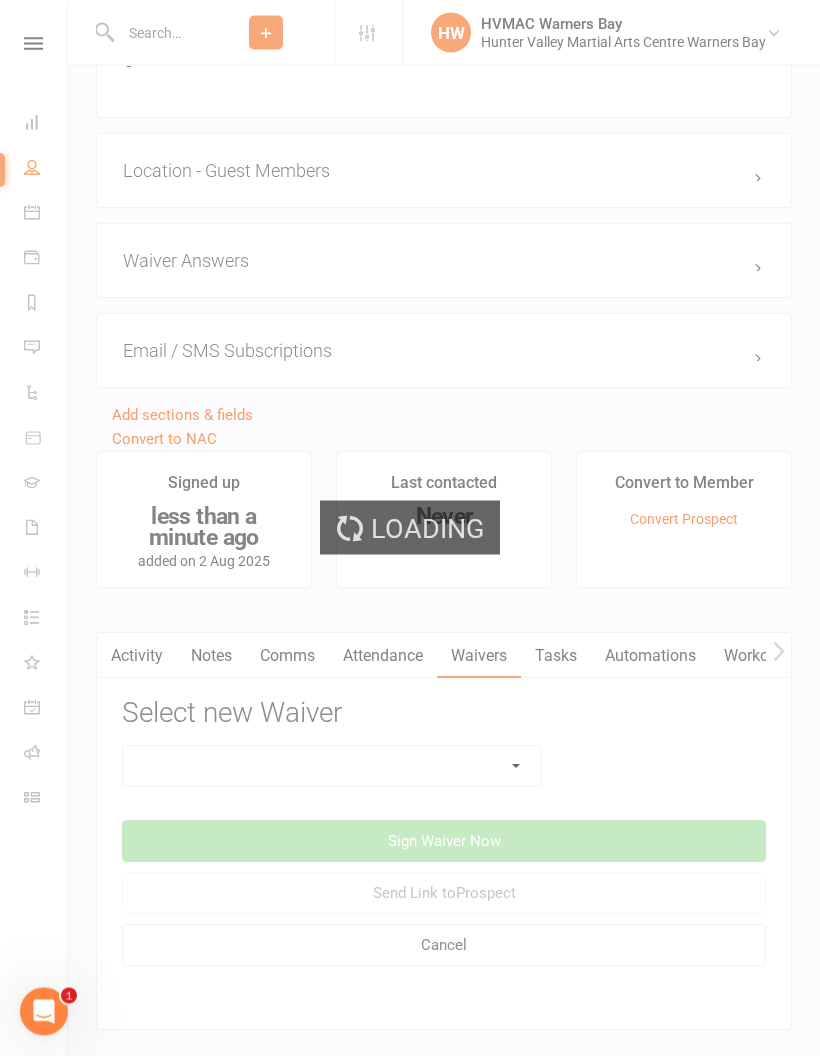 scroll, scrollTop: 1443, scrollLeft: 0, axis: vertical 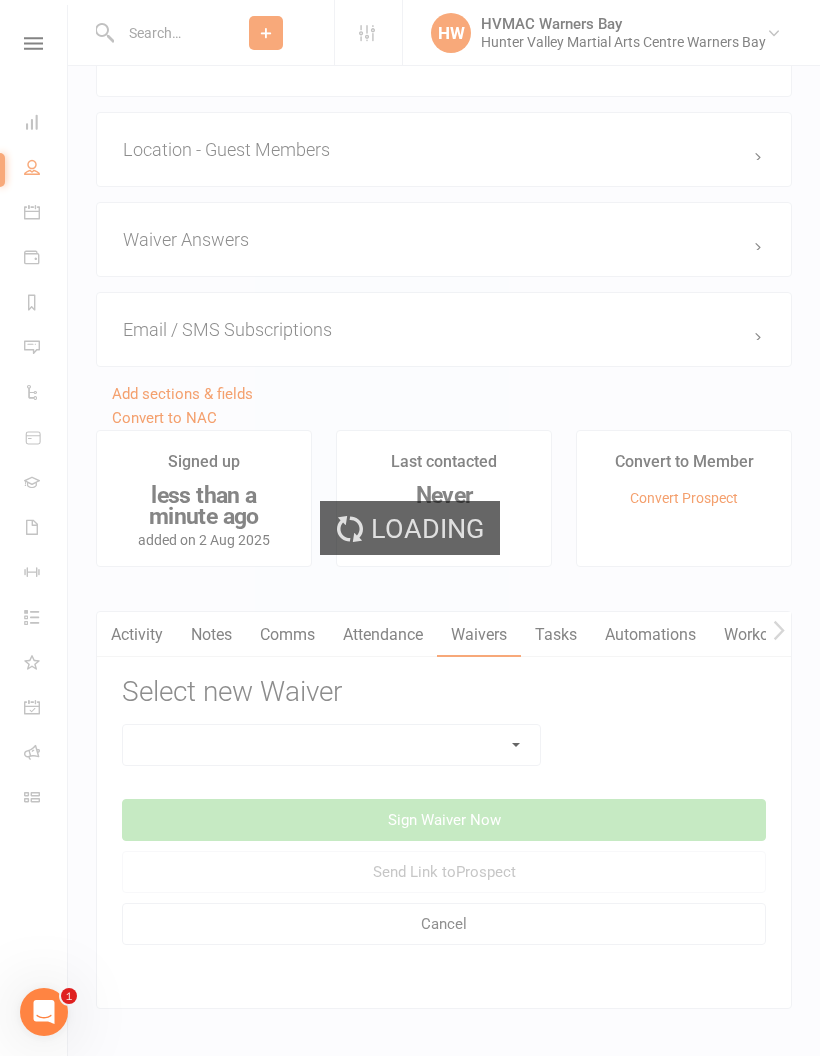 click on "Loading" at bounding box center [410, 528] 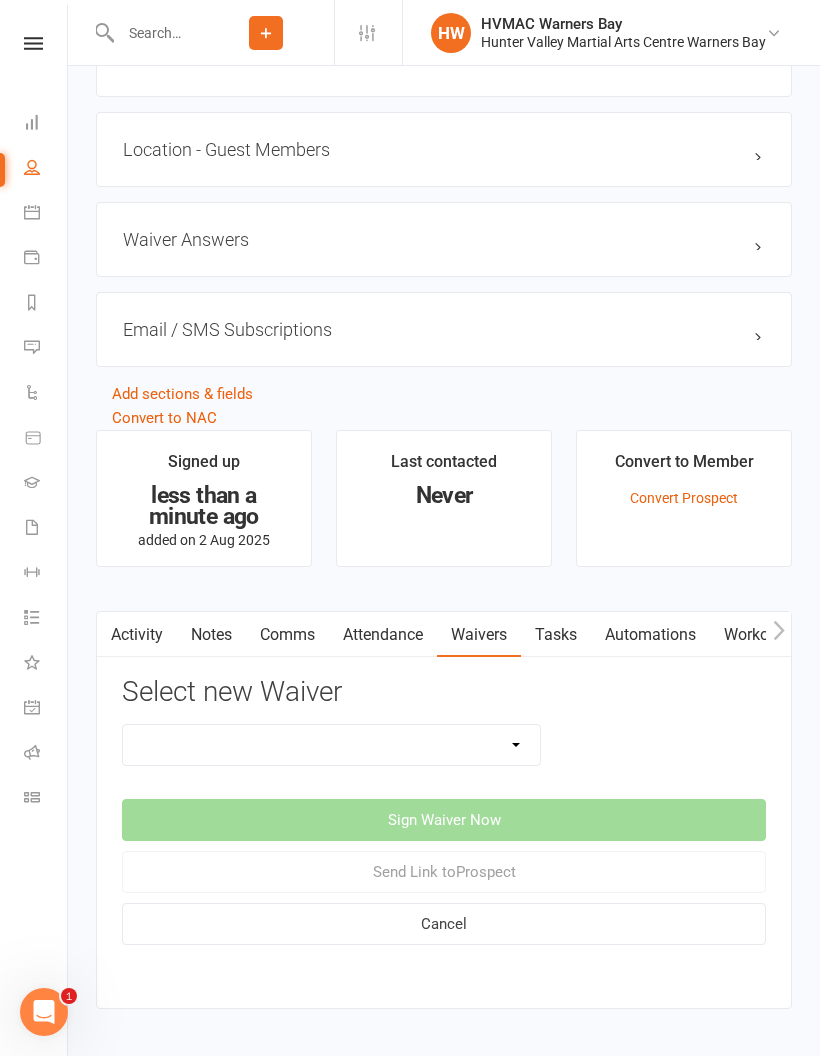 click on "Cancellation Form Cancellation Form - Kinder Kicks Fitness Challenge Goals Assessment Hold Form Membership Downgrade Form Membership Form Membership Form - Black Belt Membership Form - Brazilian Jiu Jitsu Membership Form - Family Membership Form - Fight Fit Membership Form - Kinder Kicks Membership Form - Kinder Kicks (PIF) Membership Form - Kindymites/Minimites Membership Form - Kobudo Membership Form - parent part payment Membership Upgrade Form 2023 New Student Introduction PIF & Lesson Block Memberships Program Goals Assessment - 1st Kyu Program Goals Assessment - Coloured Belts Special Events Update Of Payment Details" at bounding box center (331, 745) 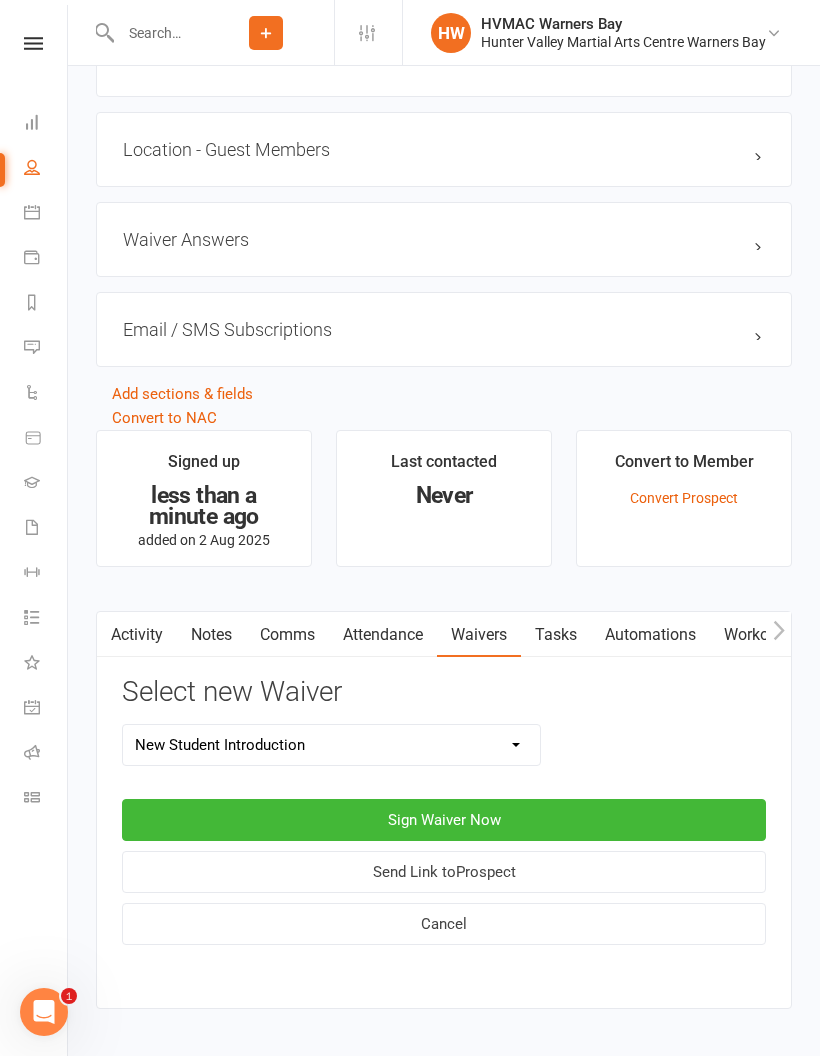 click on "Sign Waiver Now" at bounding box center (444, 820) 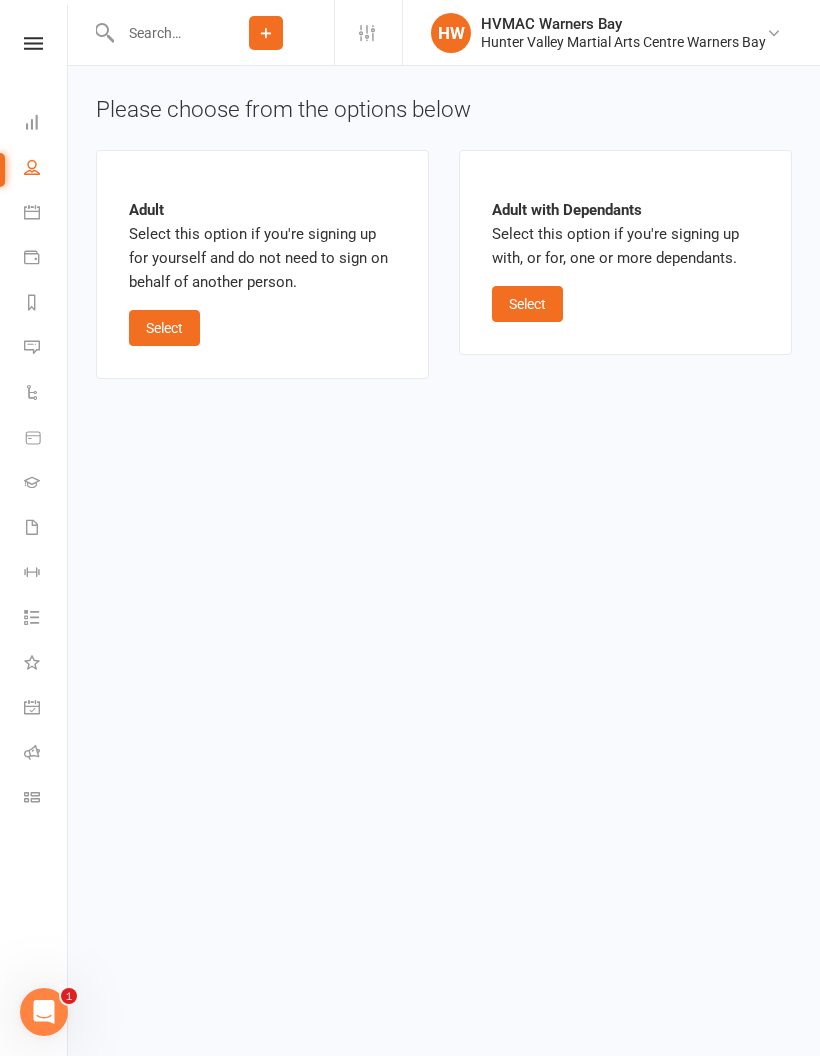 scroll, scrollTop: 0, scrollLeft: 0, axis: both 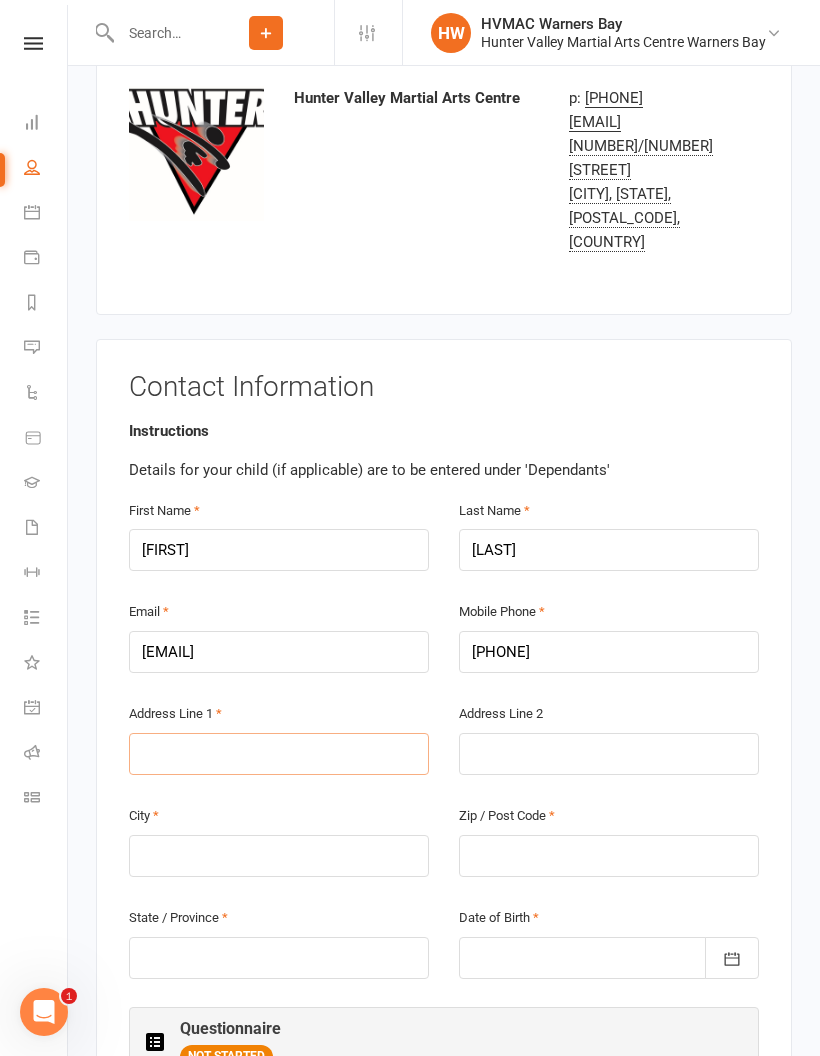 click at bounding box center (279, 754) 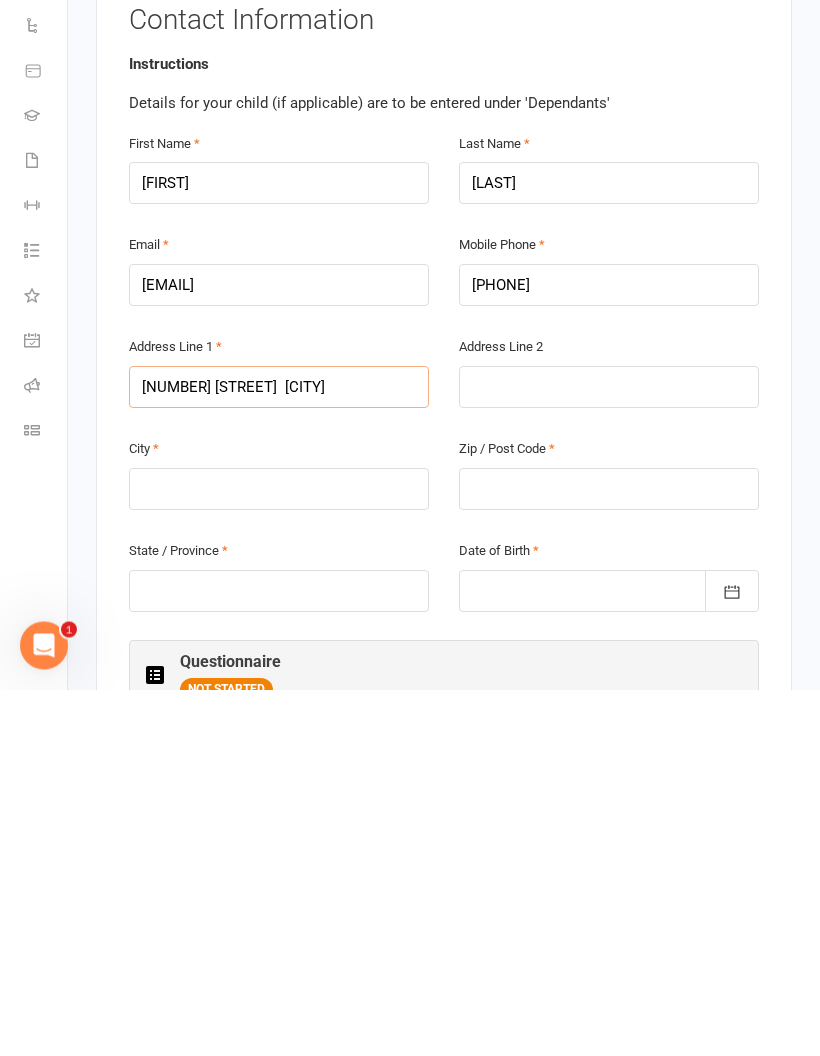 type on "[NUMBER] [STREET]  [CITY]" 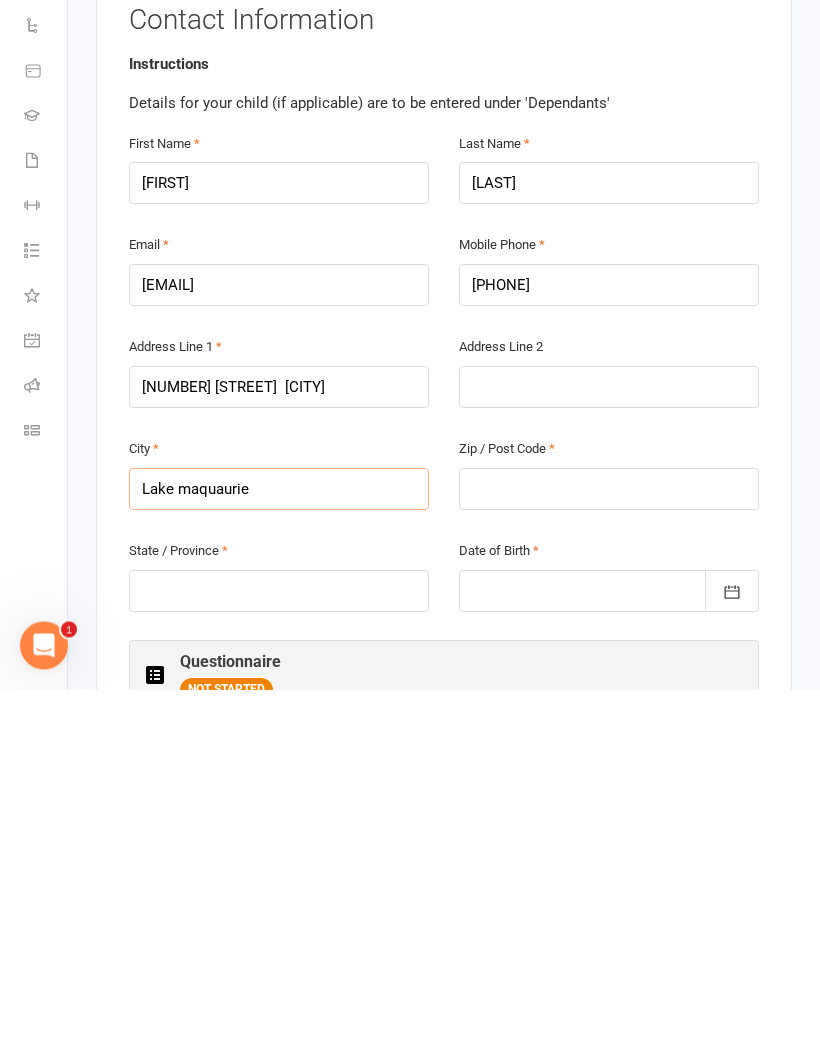 type on "Lake maquaurie" 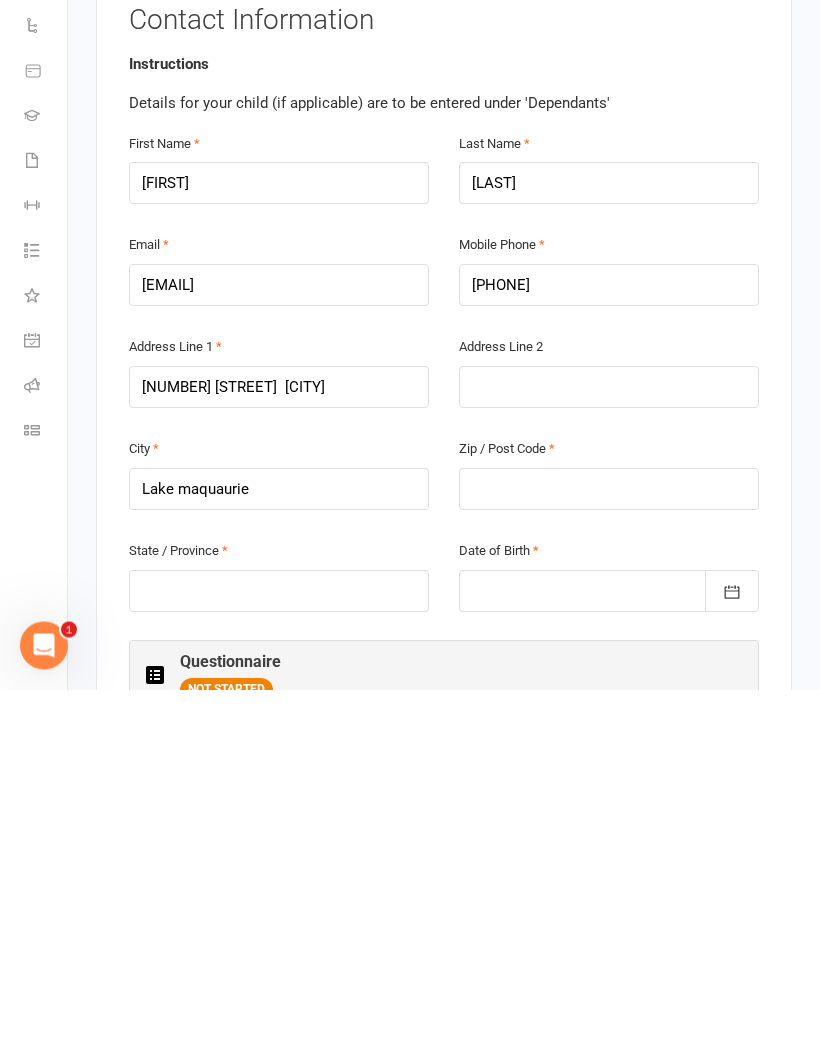 click at bounding box center [279, 958] 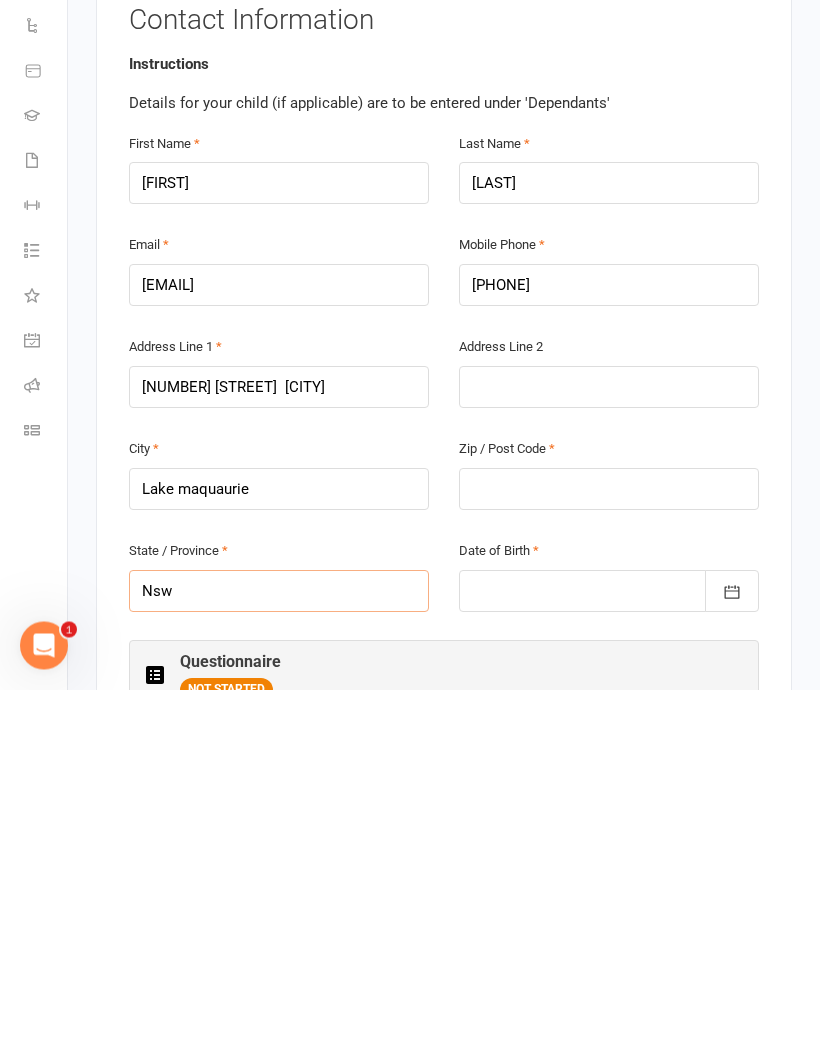 type on "Nsw" 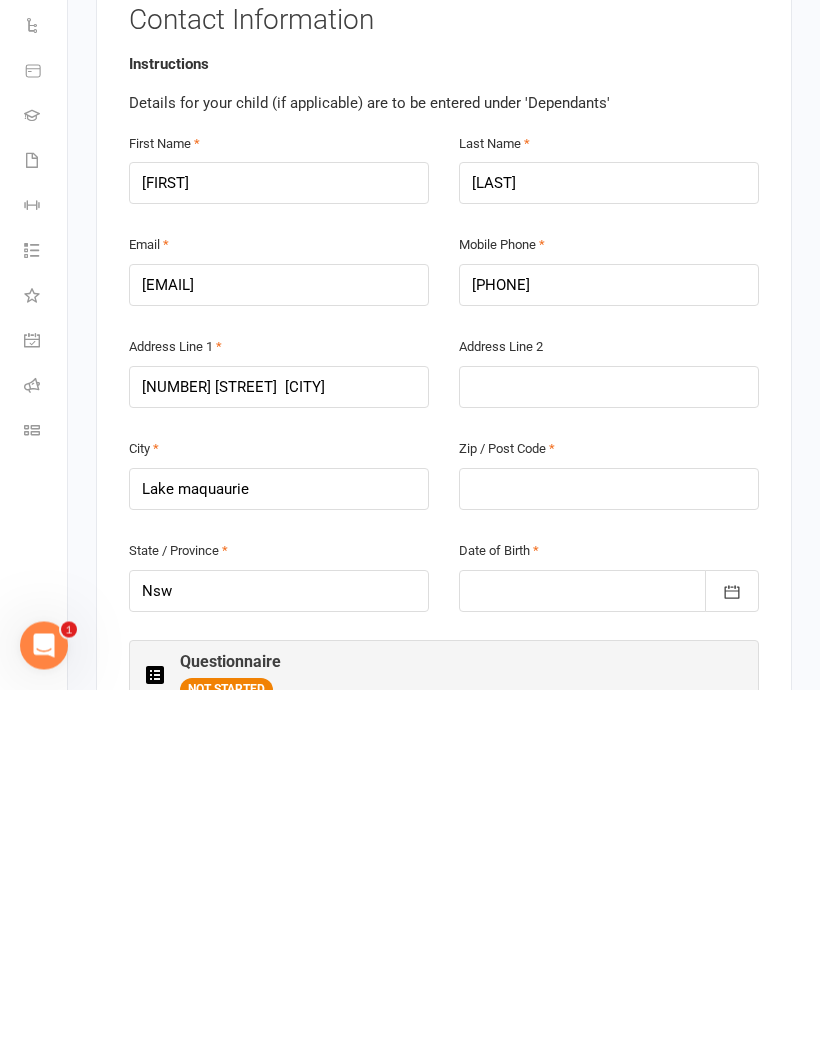 click at bounding box center (609, 958) 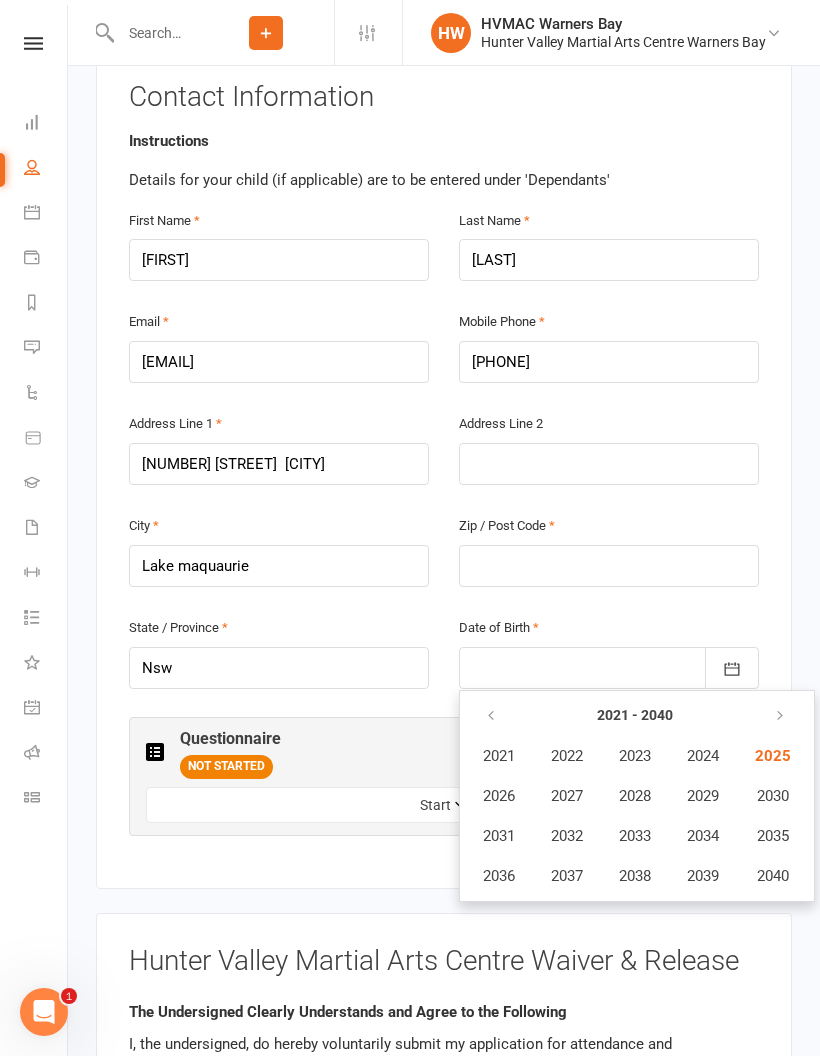 scroll, scrollTop: 439, scrollLeft: 0, axis: vertical 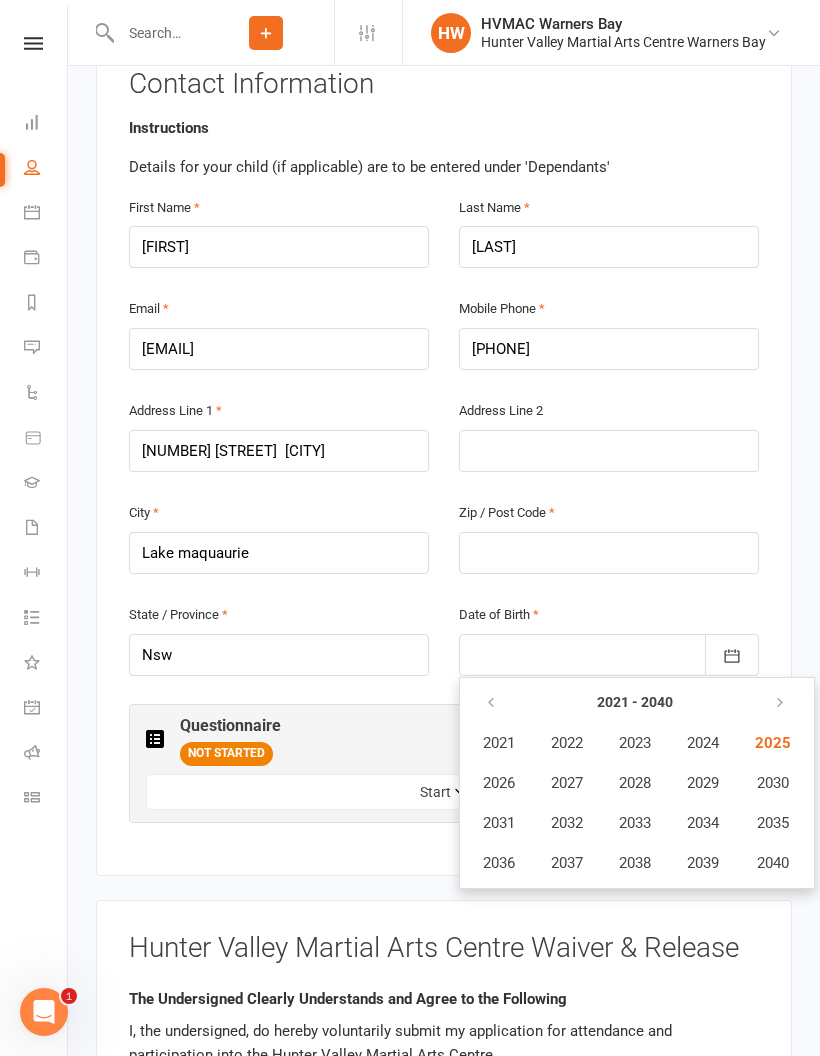 click at bounding box center (491, 703) 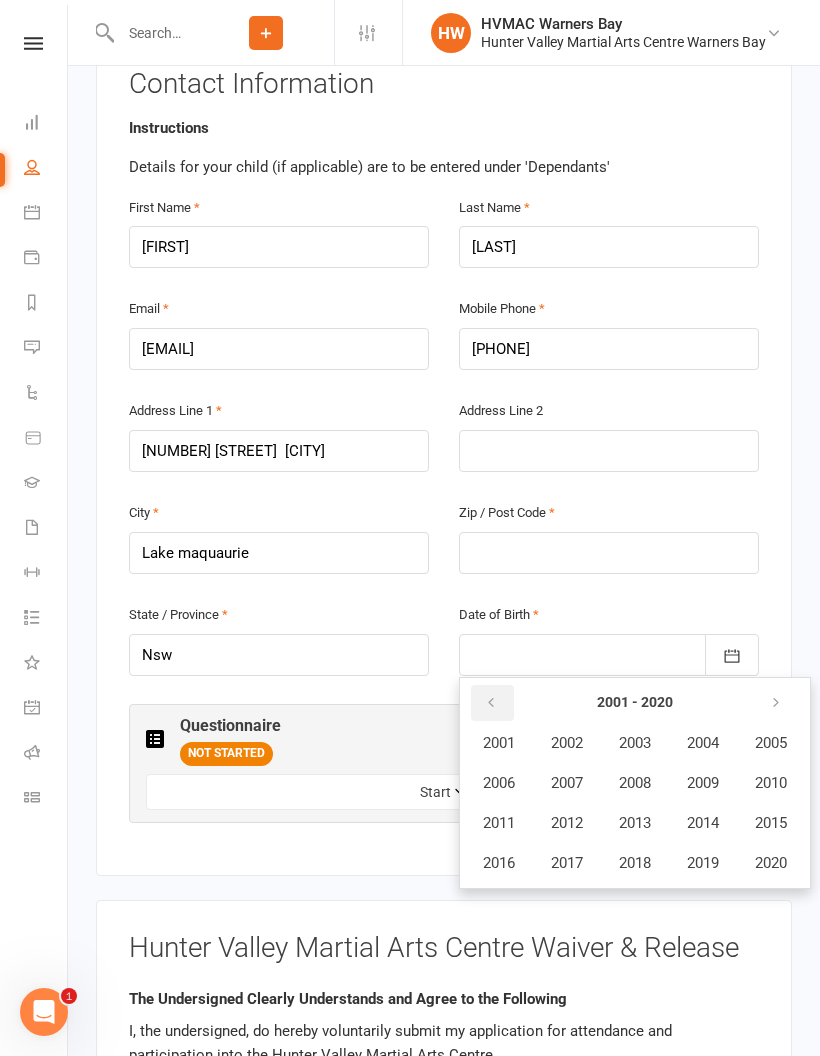click at bounding box center (492, 703) 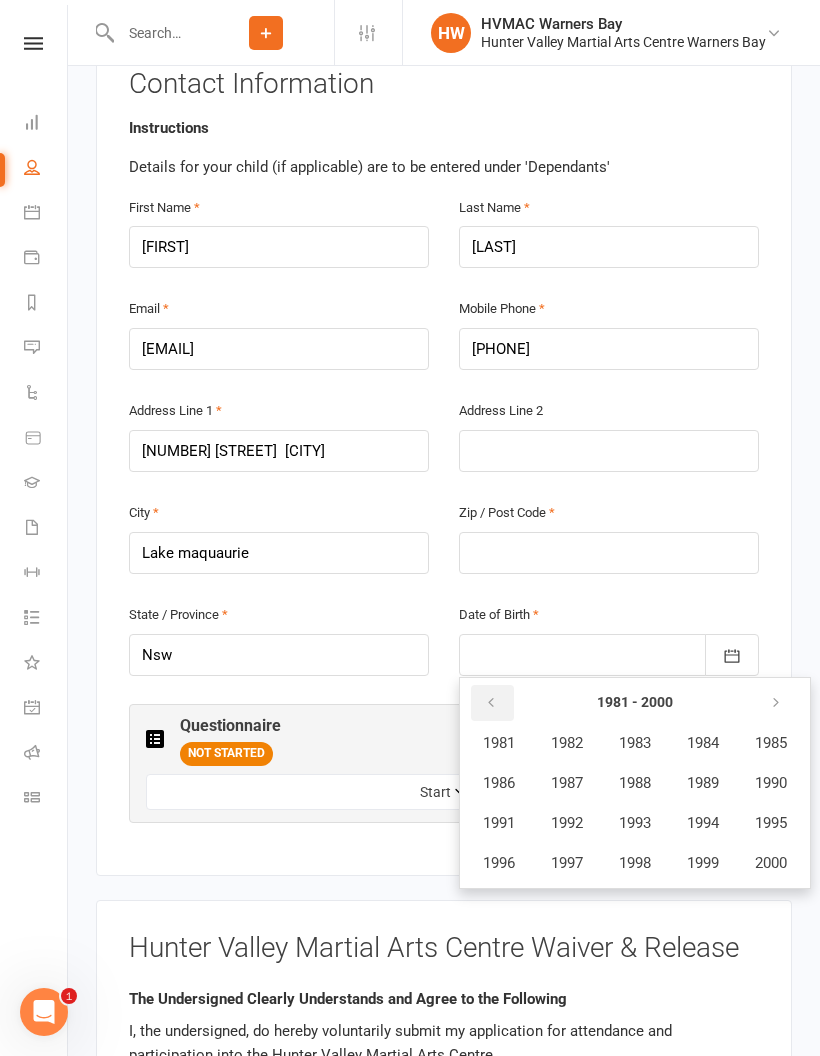 click at bounding box center [492, 703] 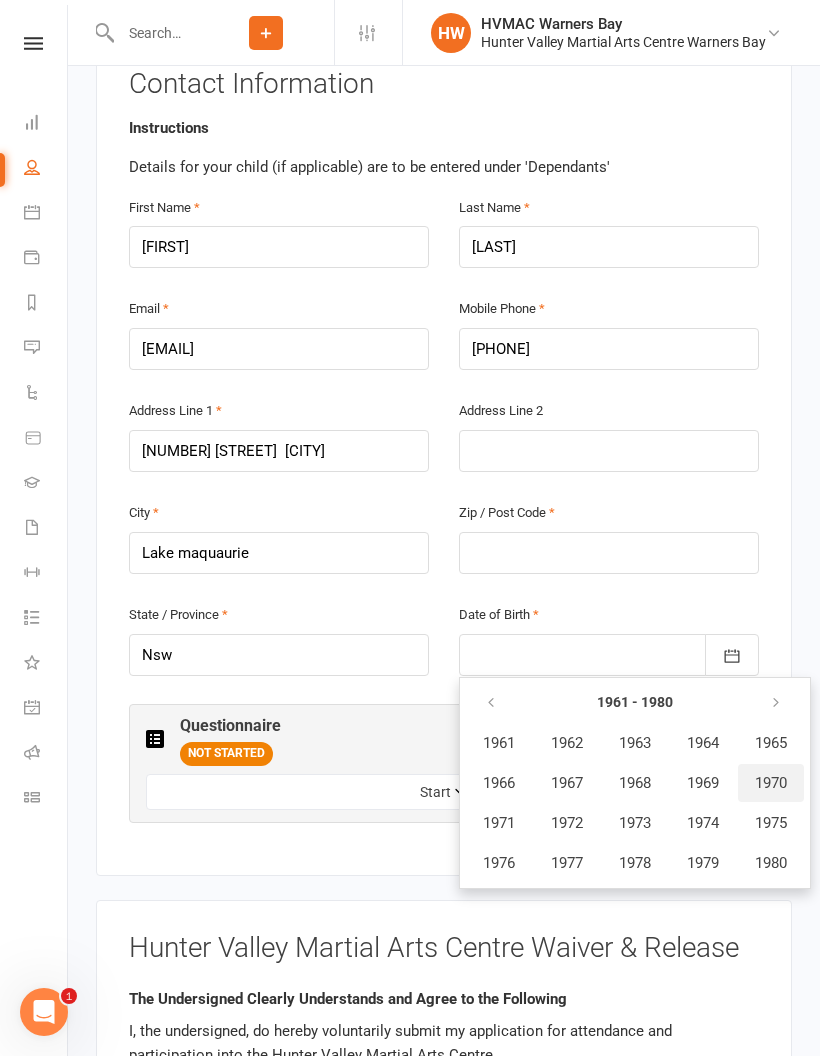 click on "1970" at bounding box center (771, 783) 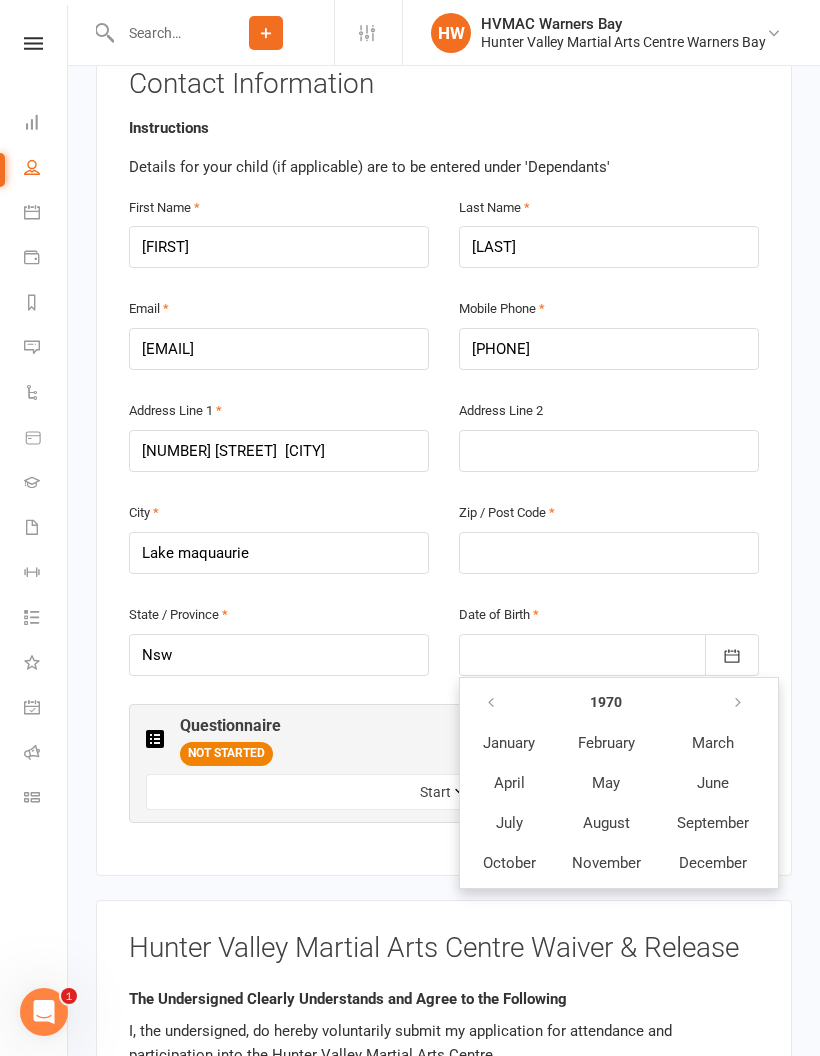 click on "May" at bounding box center (606, 783) 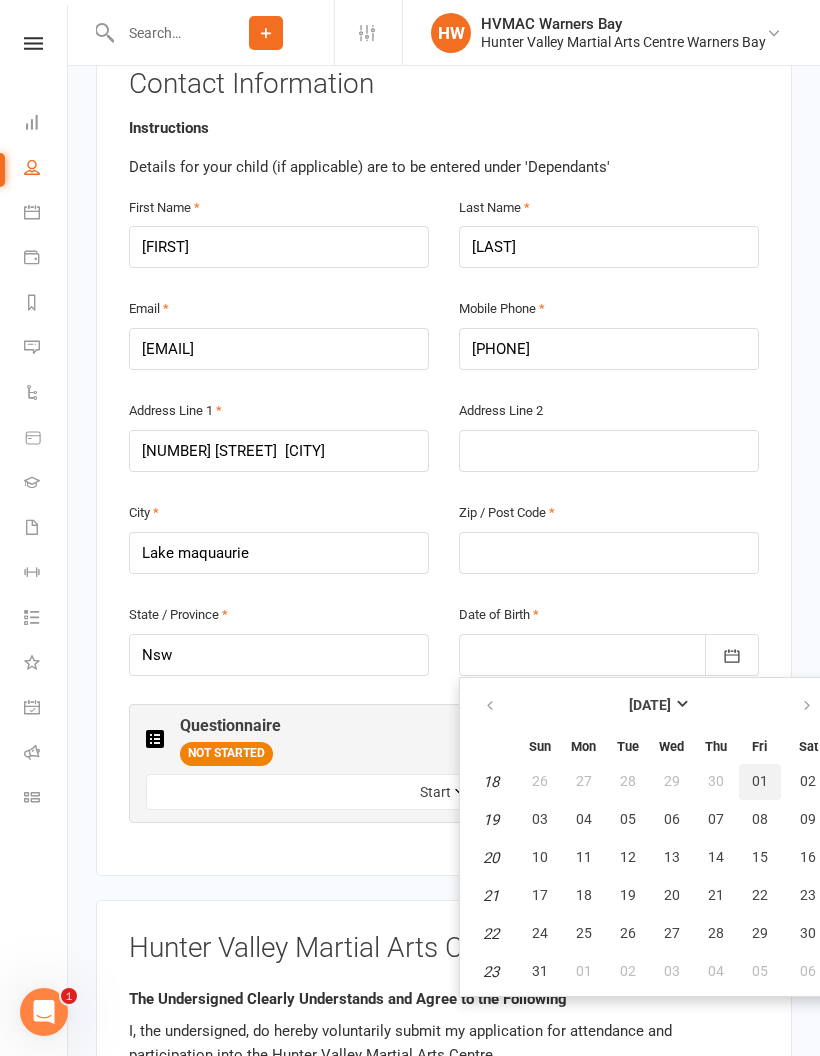 click on "01" at bounding box center [760, 781] 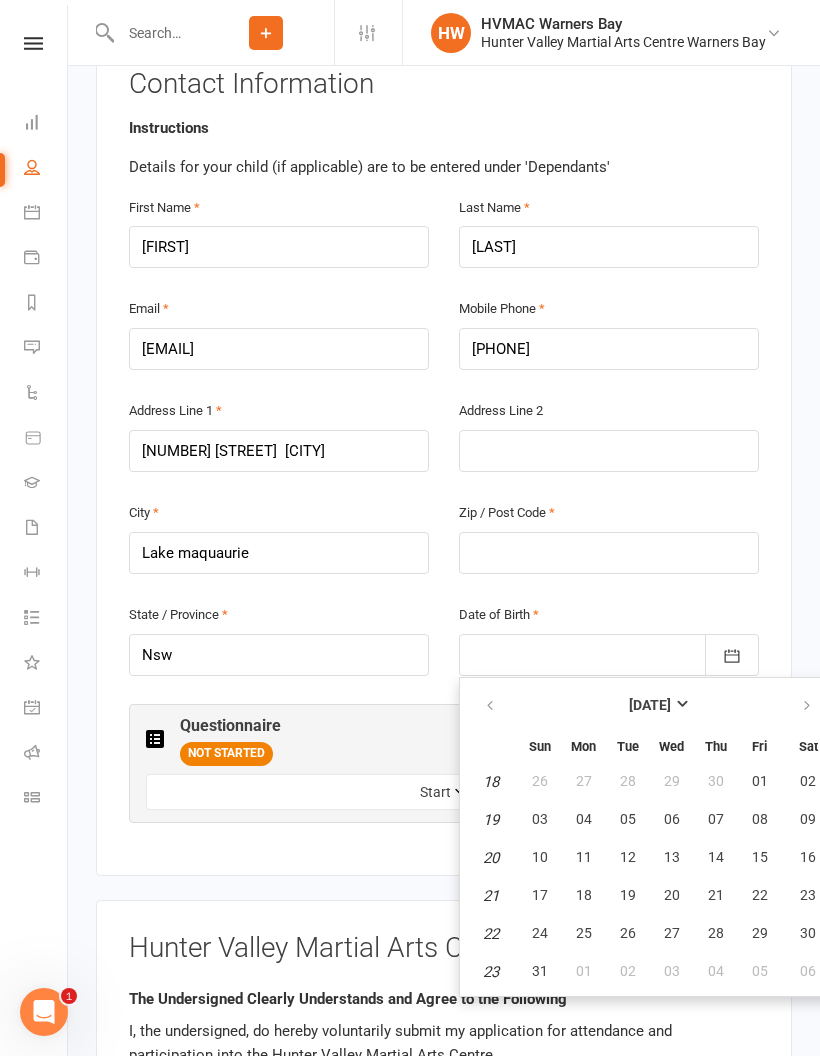 type on "[DATE]" 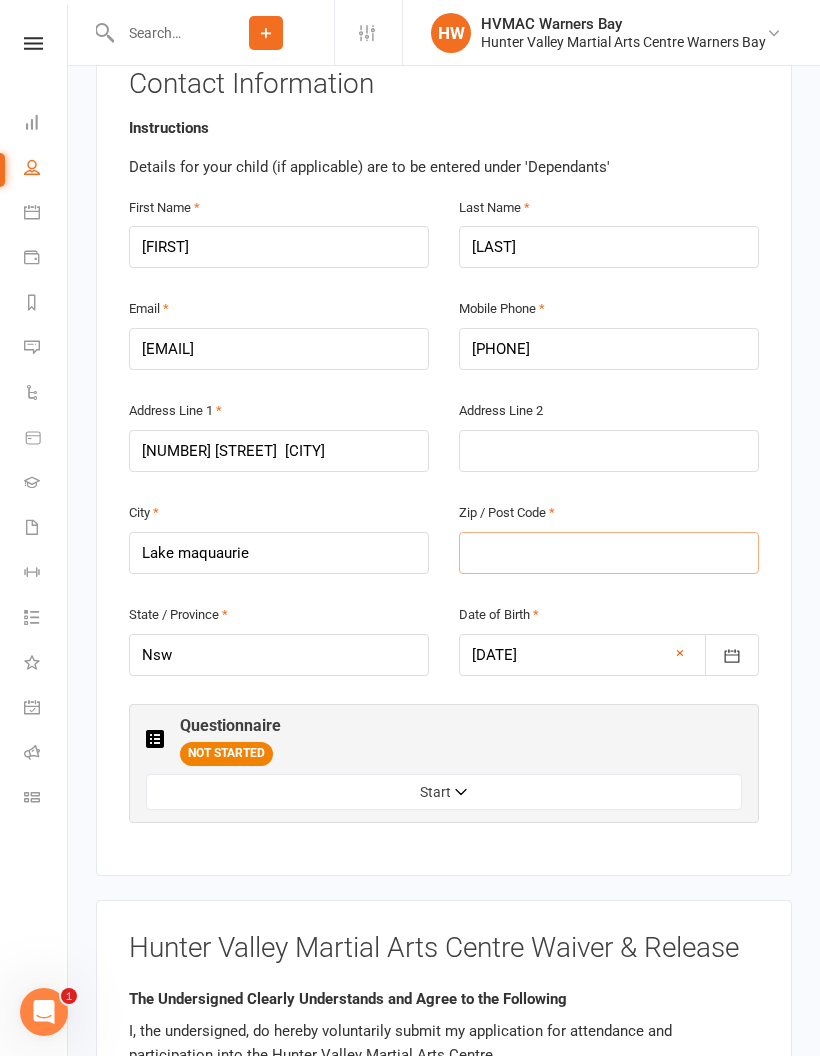 click at bounding box center [609, 553] 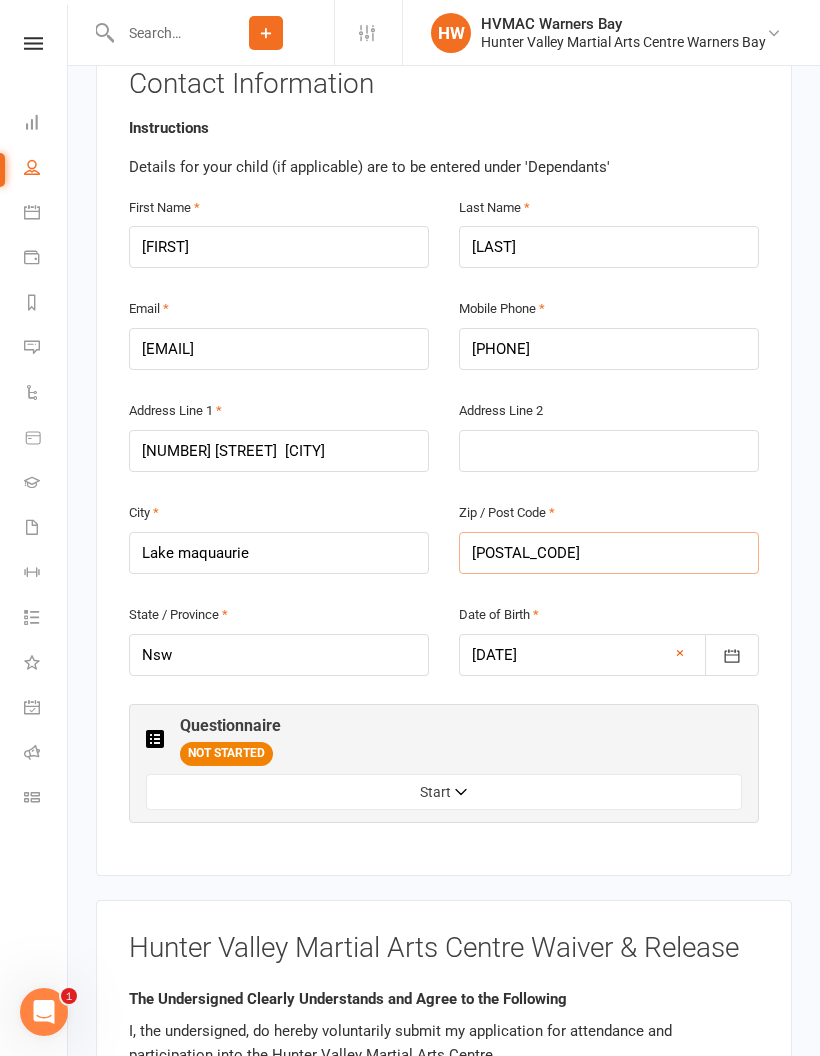type on "[POSTAL_CODE]" 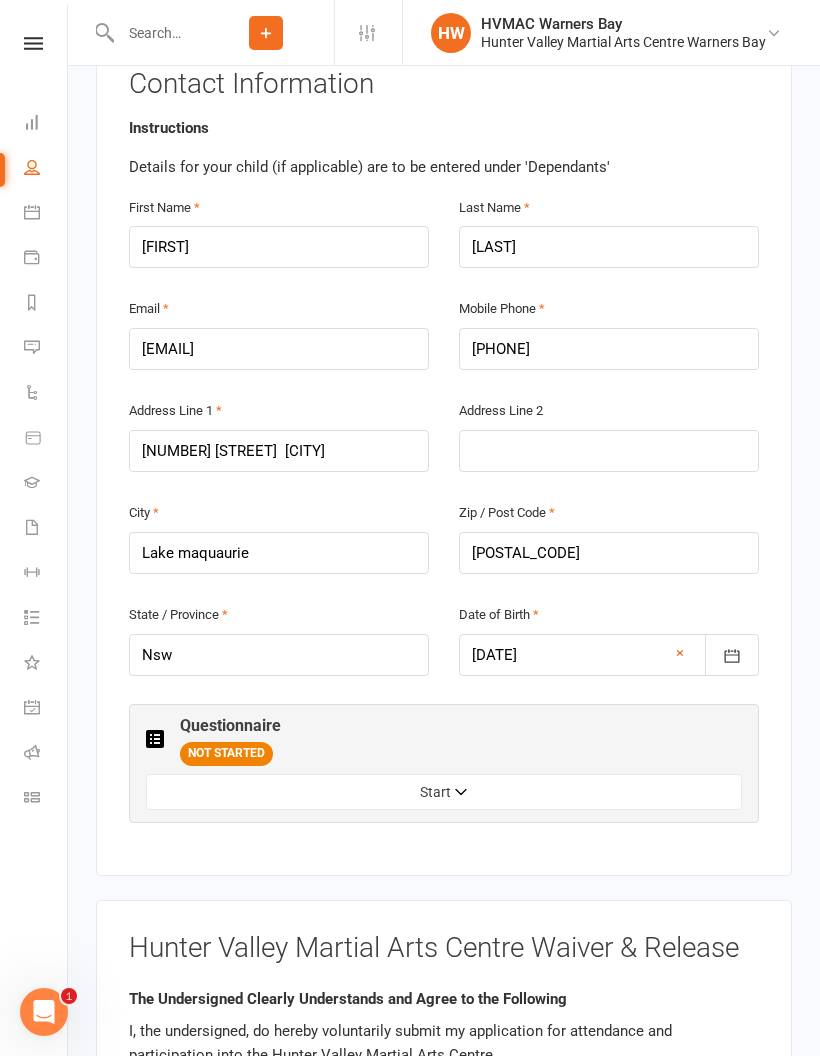 click on "Questionnaire NOT STARTED" at bounding box center [444, 741] 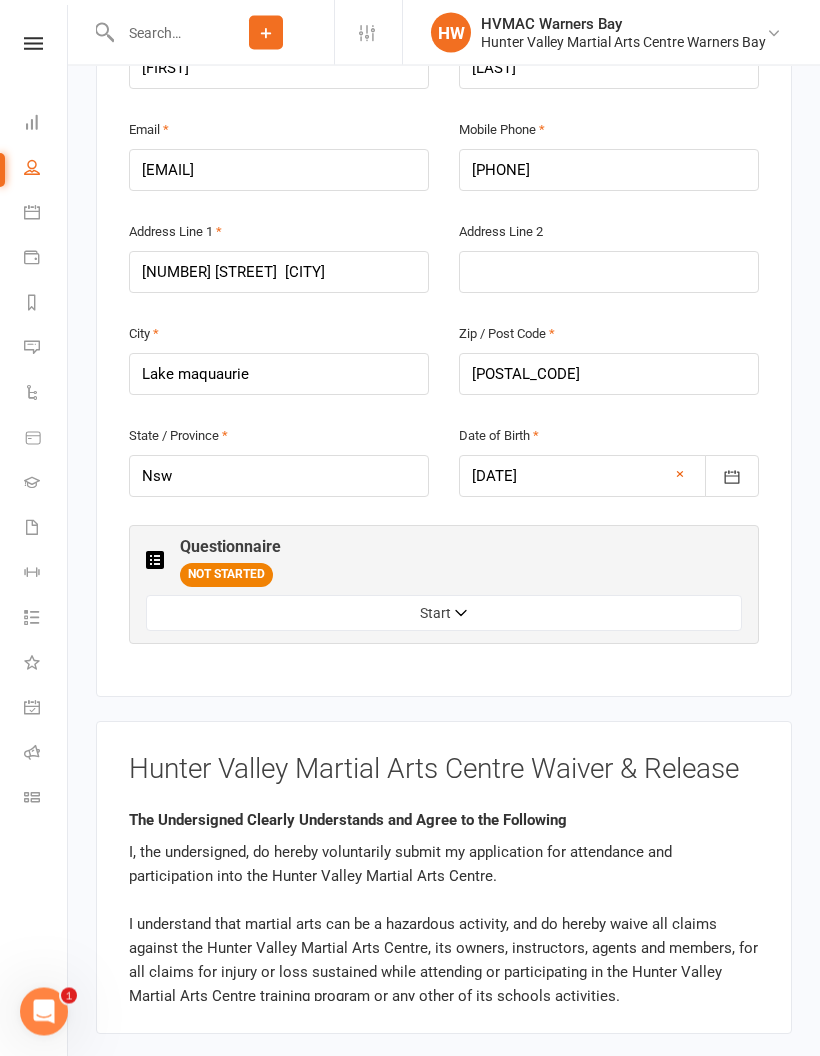 click on "Start" at bounding box center (444, 614) 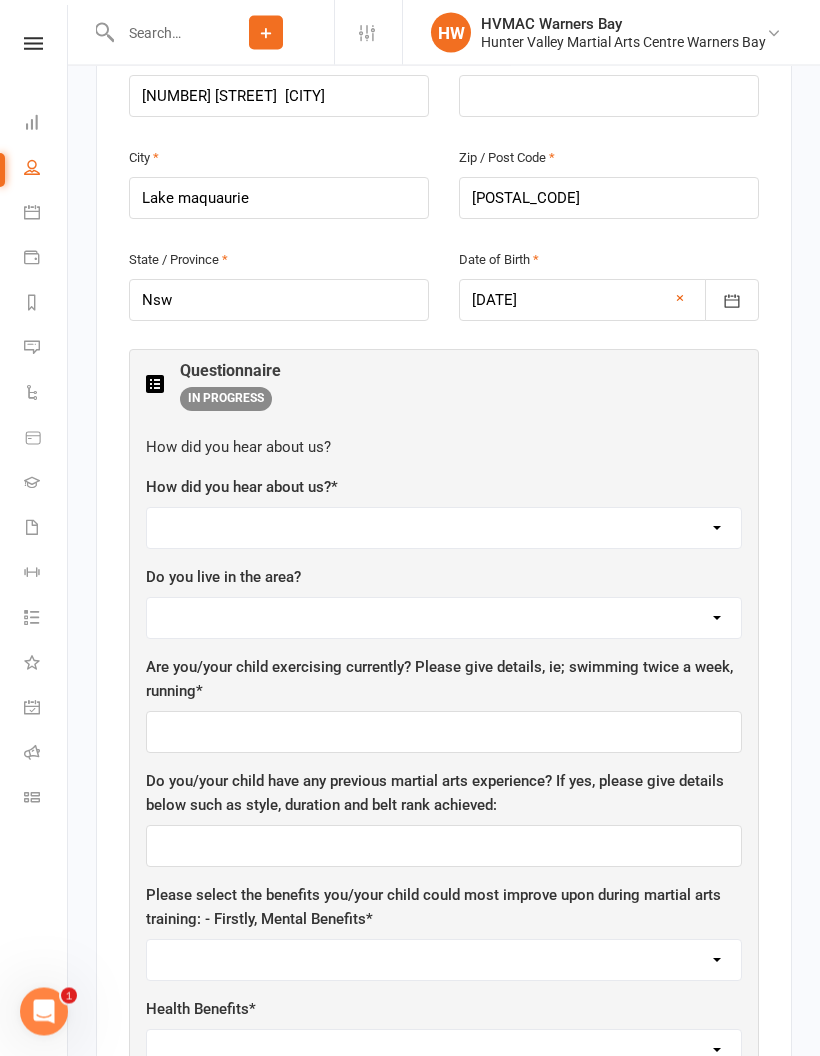 scroll, scrollTop: 783, scrollLeft: 0, axis: vertical 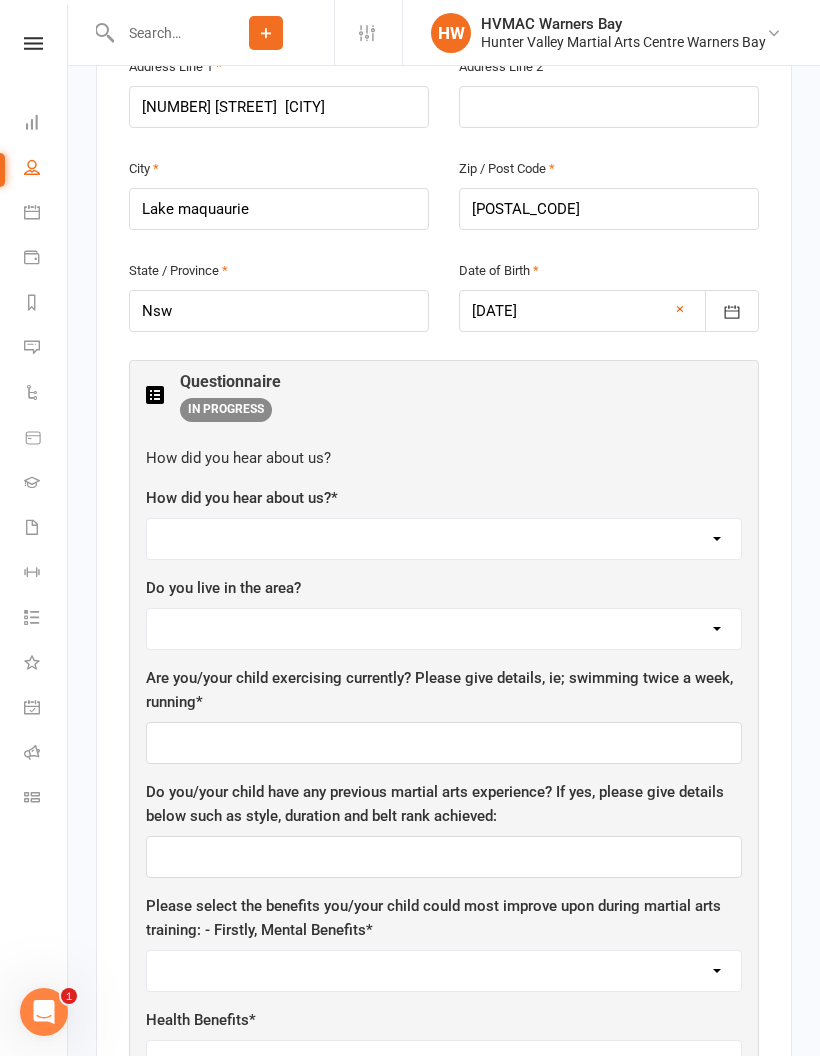 click on "Facebook Internet Referral from a friend Flyer in the mail or at the shopping mall Sign Radio Flyer from school" at bounding box center [444, 539] 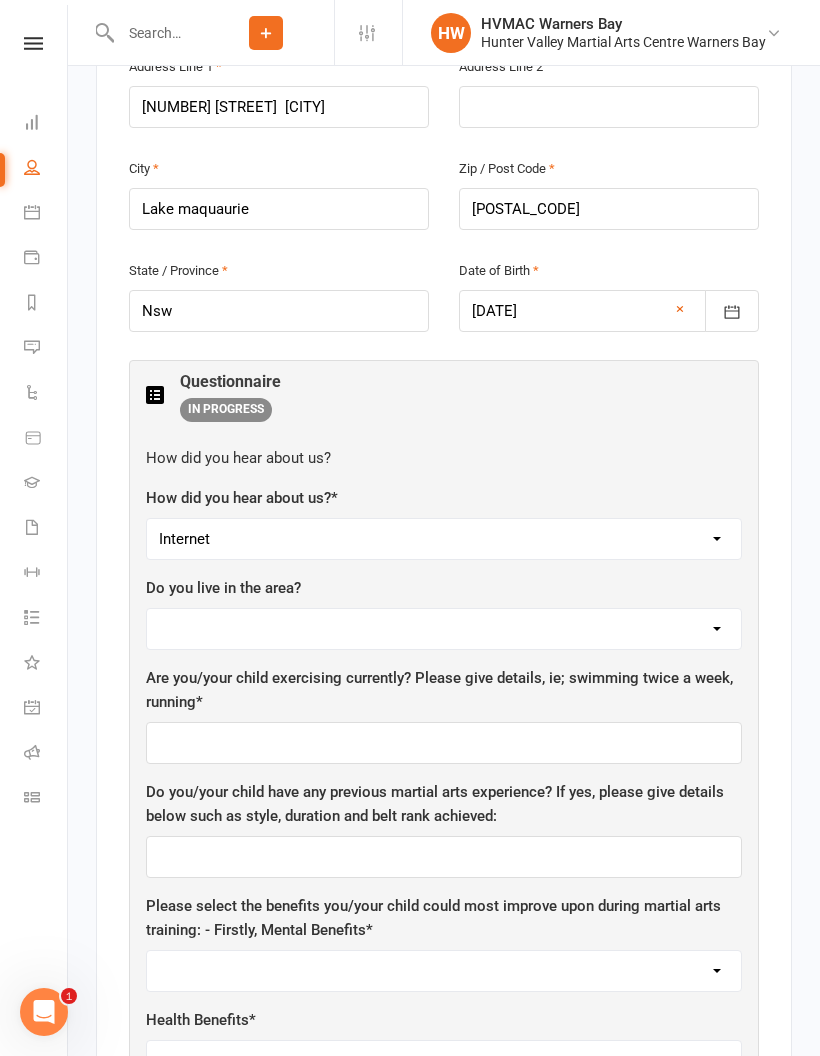 click on "Yes No" at bounding box center [444, 629] 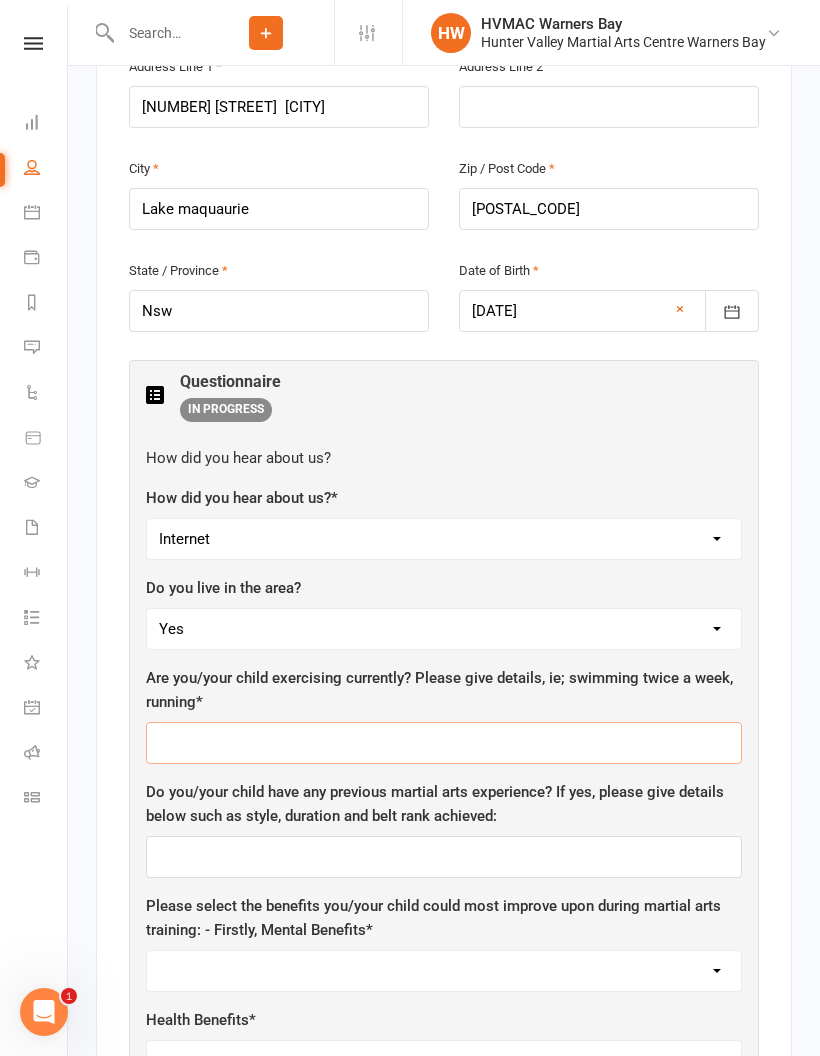 click at bounding box center (444, 743) 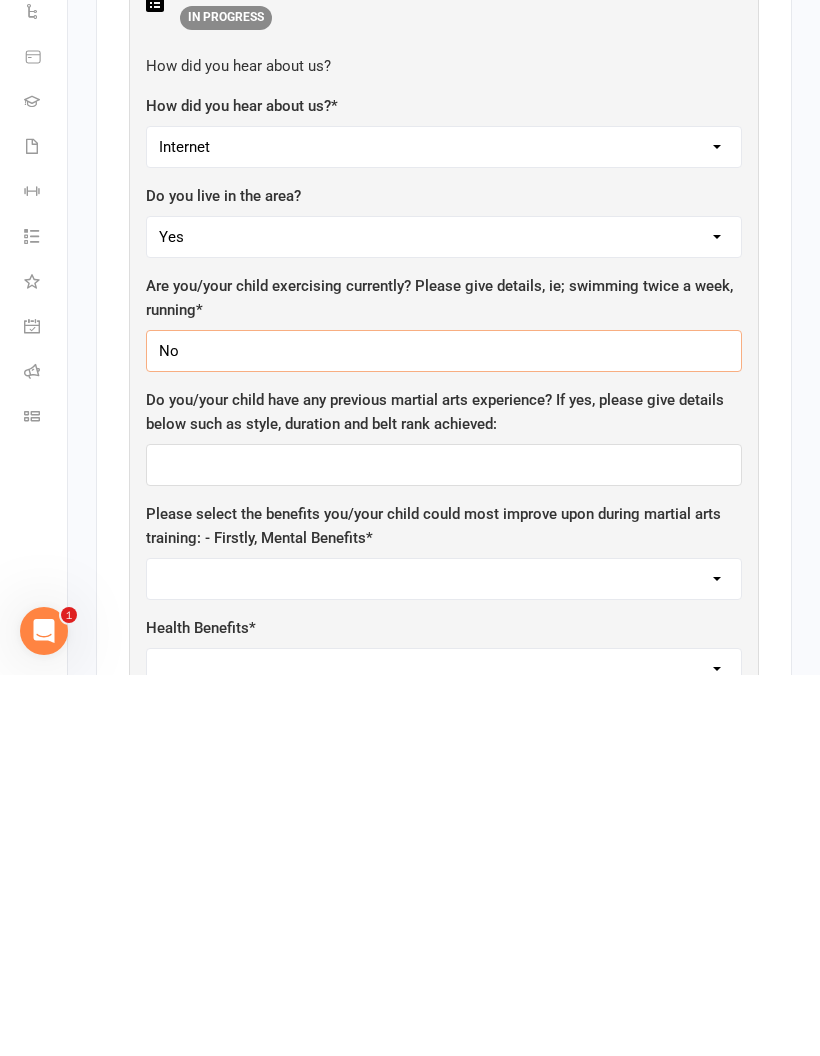 type on "No" 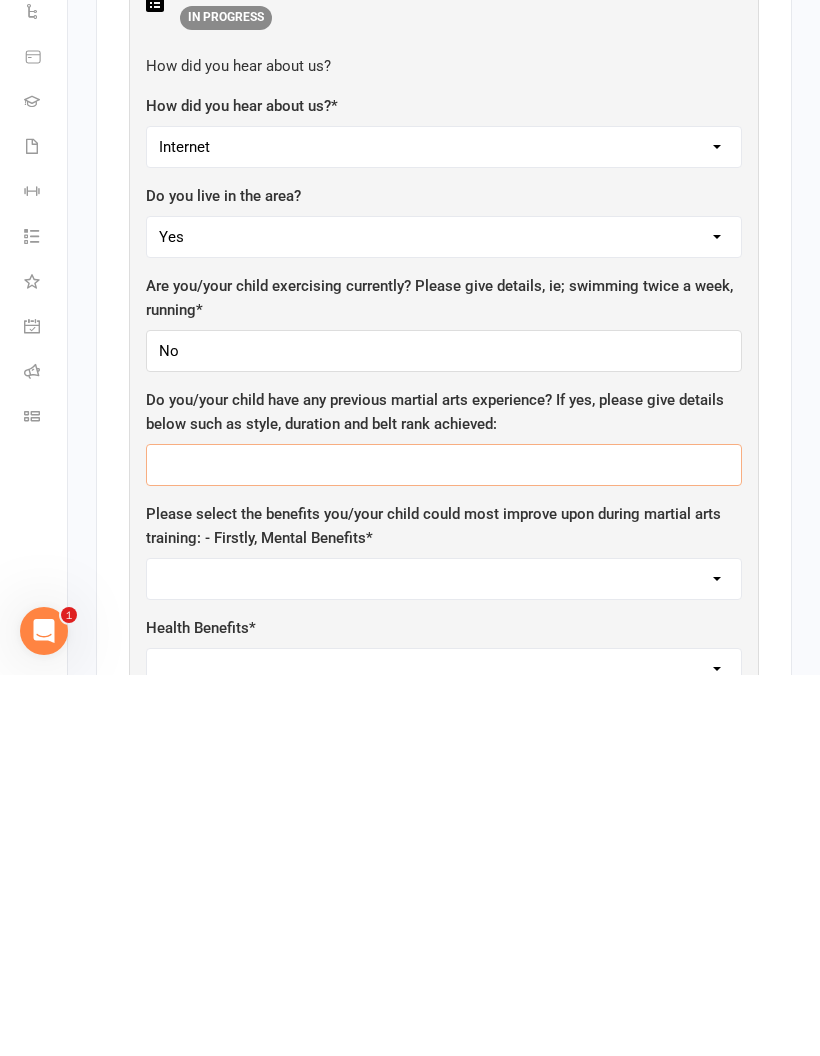 click at bounding box center (444, 846) 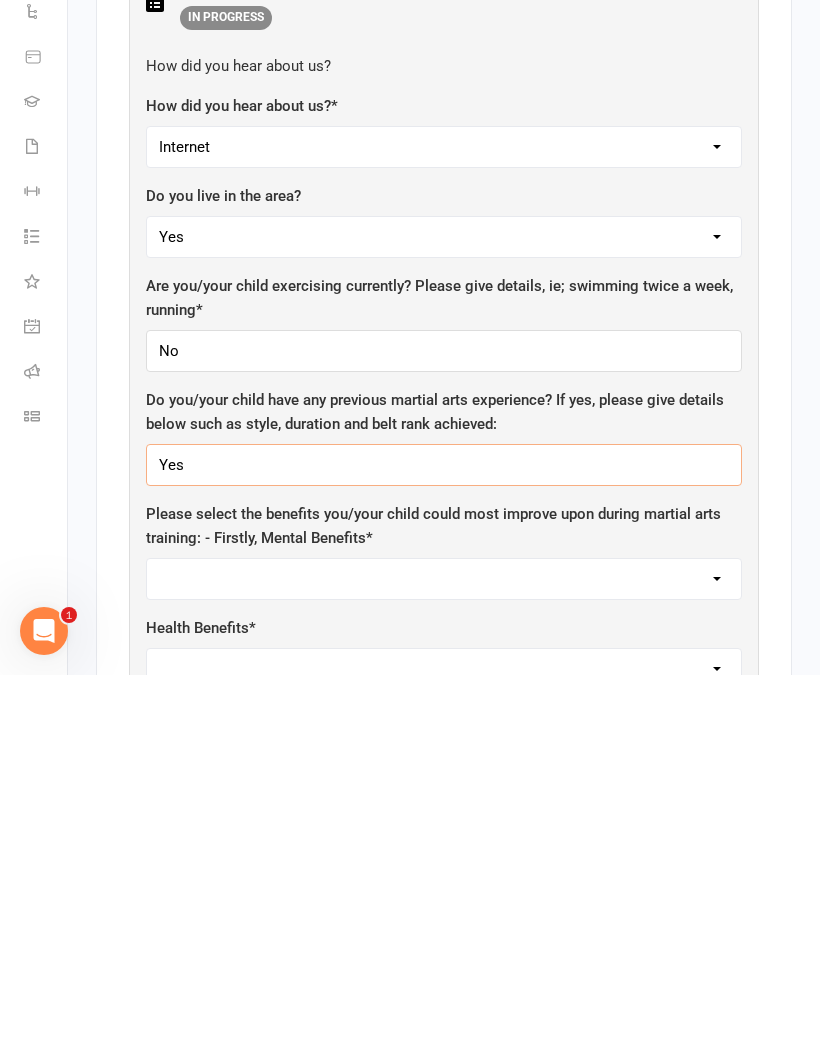type on "Yes" 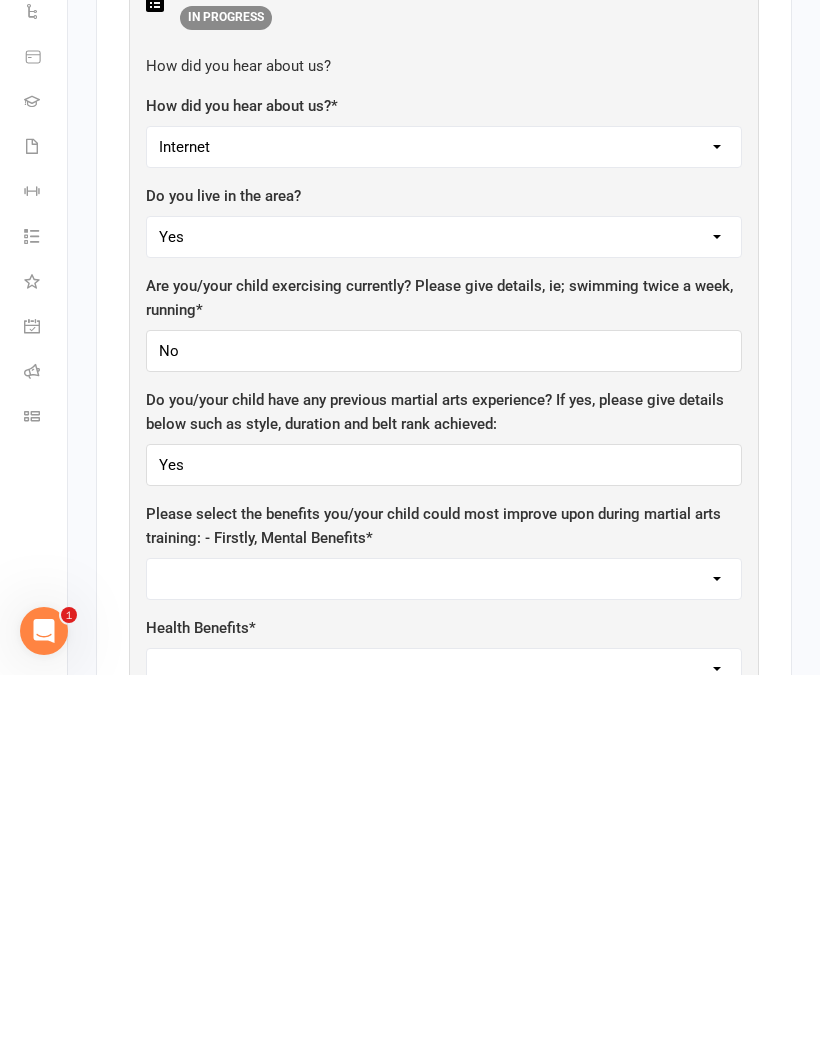 click on "Self-esteem Focus and Listening Fun, Fun, Fun Determination Motivation" at bounding box center [444, 960] 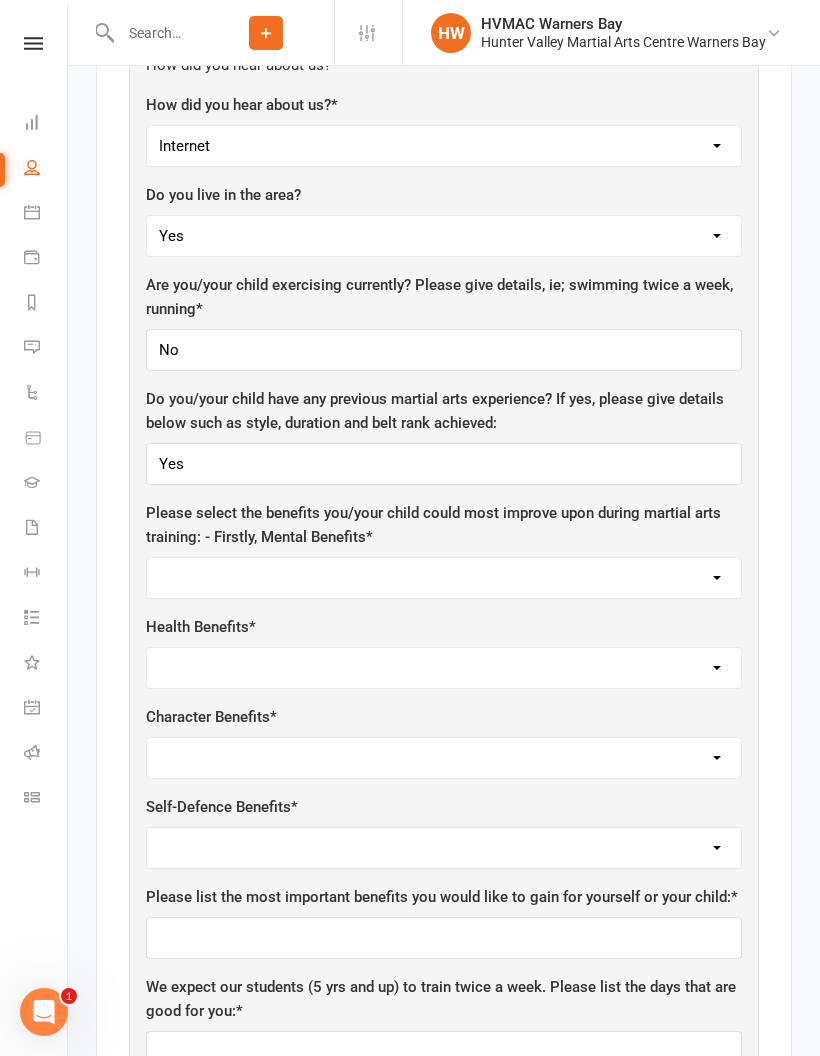 select on "Motivation" 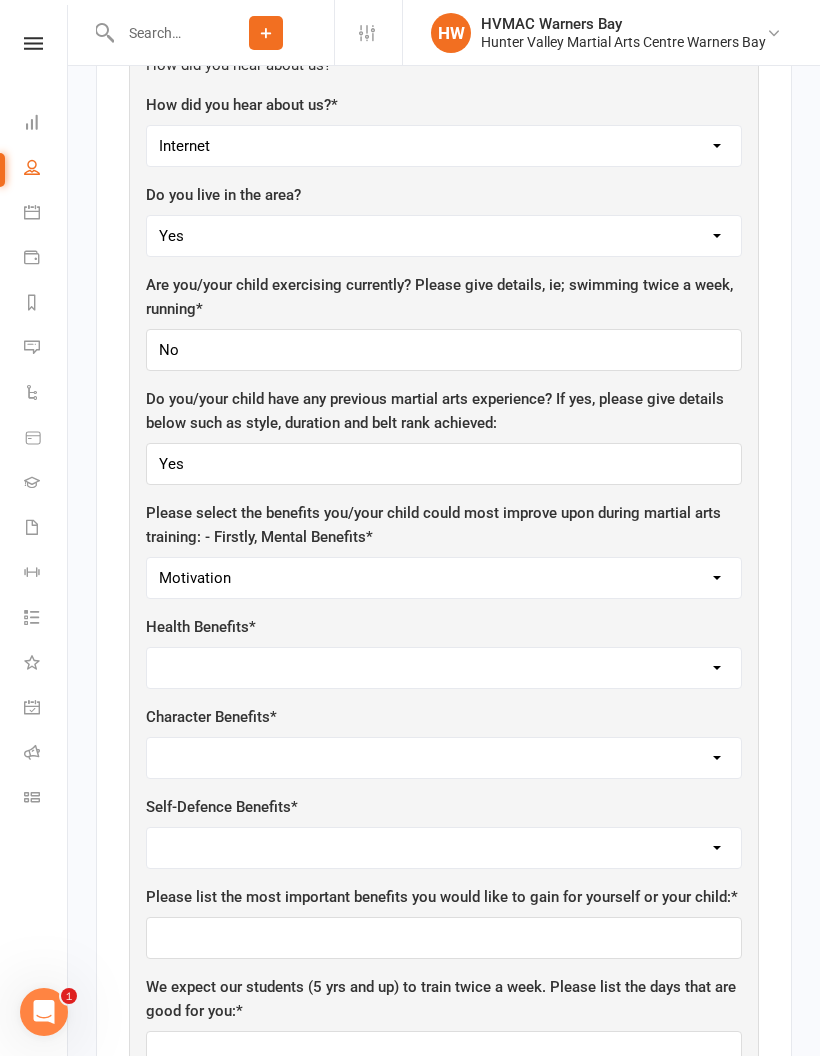 click on "Weight Control Strength Flexibility Coordination Cardio vascular / Fitness" at bounding box center (444, 668) 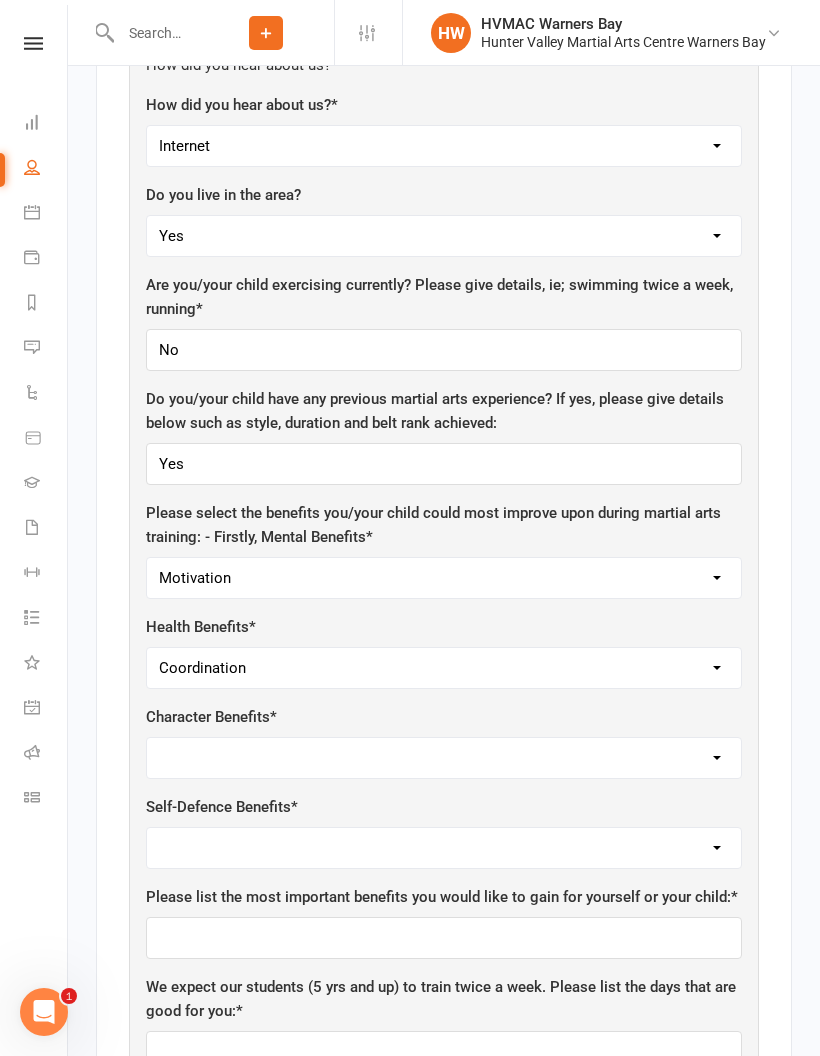 click on "Weight Control Strength Flexibility Coordination Cardio vascular / Fitness" at bounding box center (444, 668) 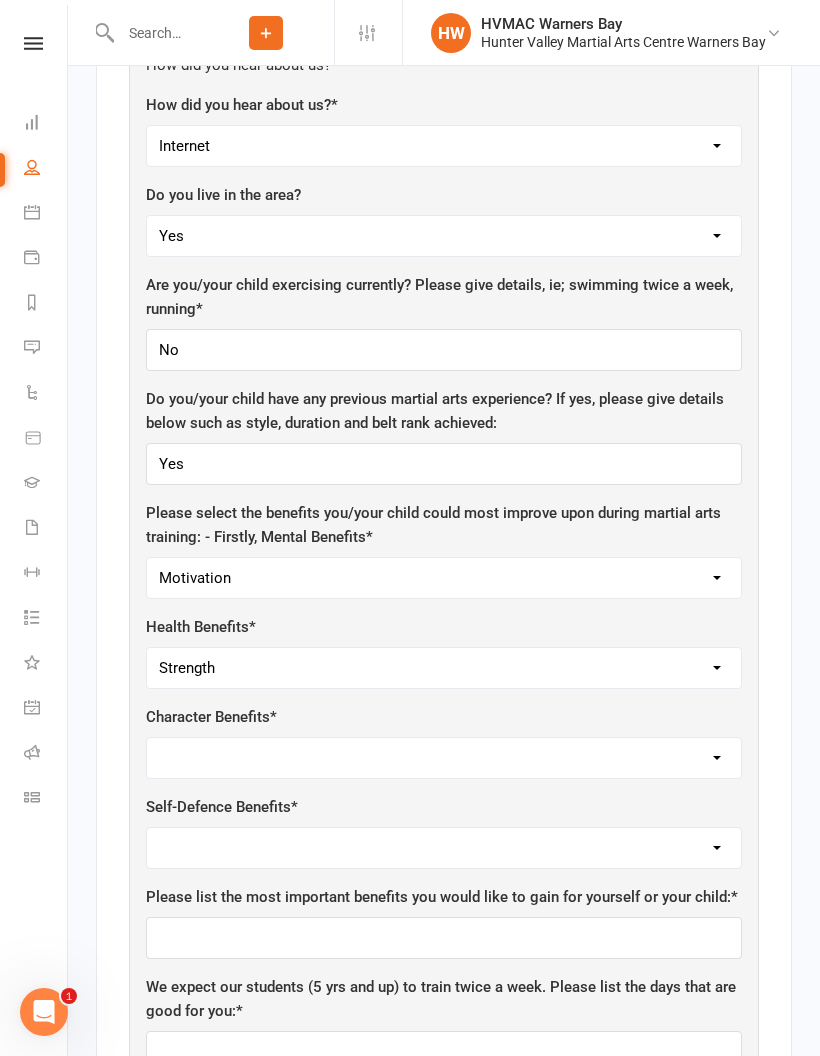 click on "Respect for others/self Integrity Self control Leadership Assertiveness" at bounding box center [444, 758] 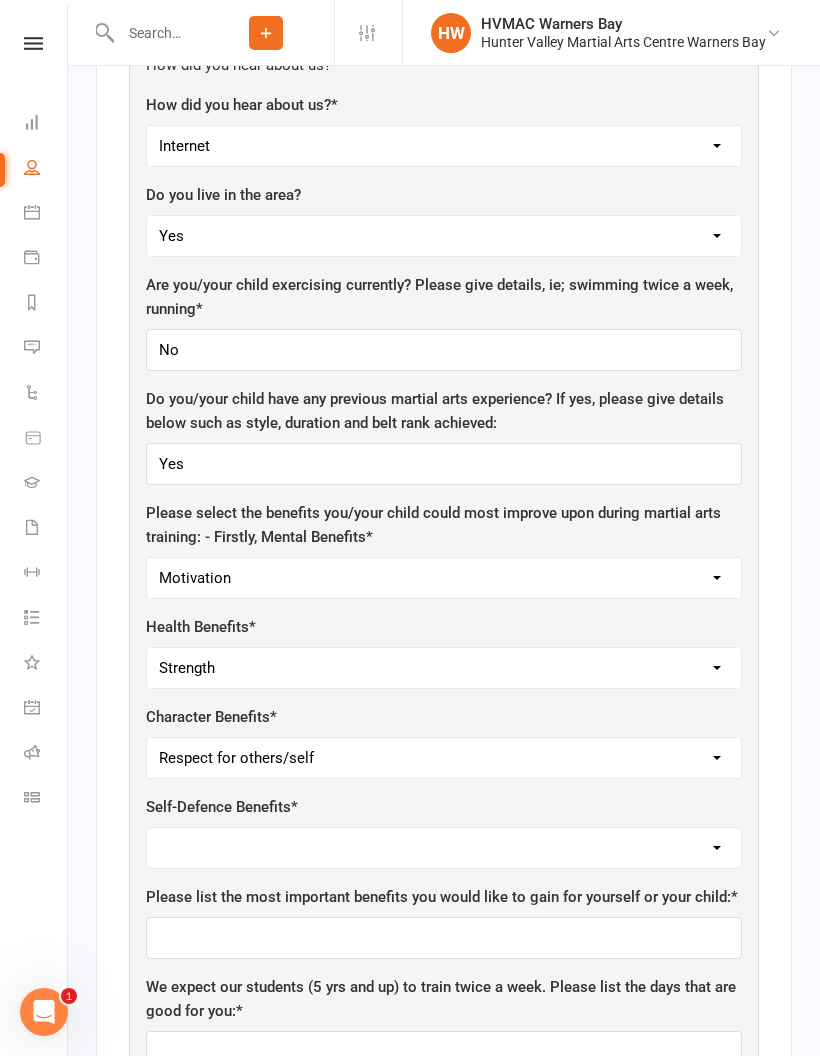 click on "Safety Self confidence Anti-bullying Agility and coordination Awareness" at bounding box center [444, 848] 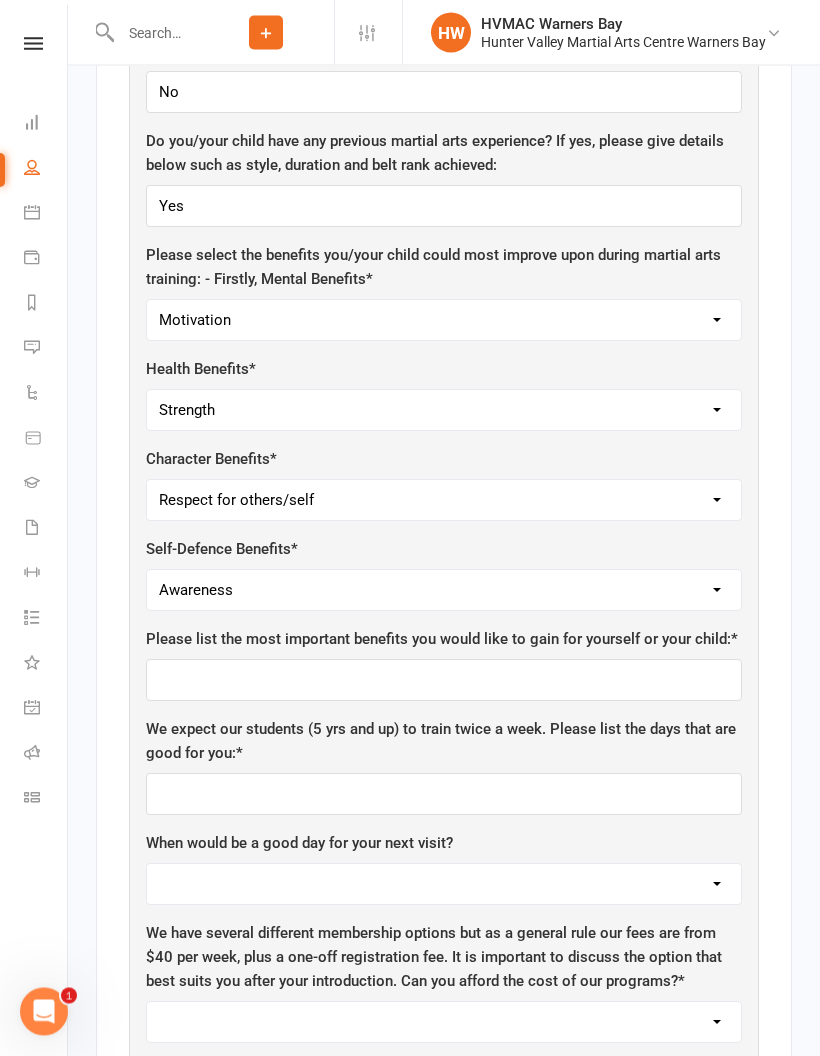 scroll, scrollTop: 1434, scrollLeft: 0, axis: vertical 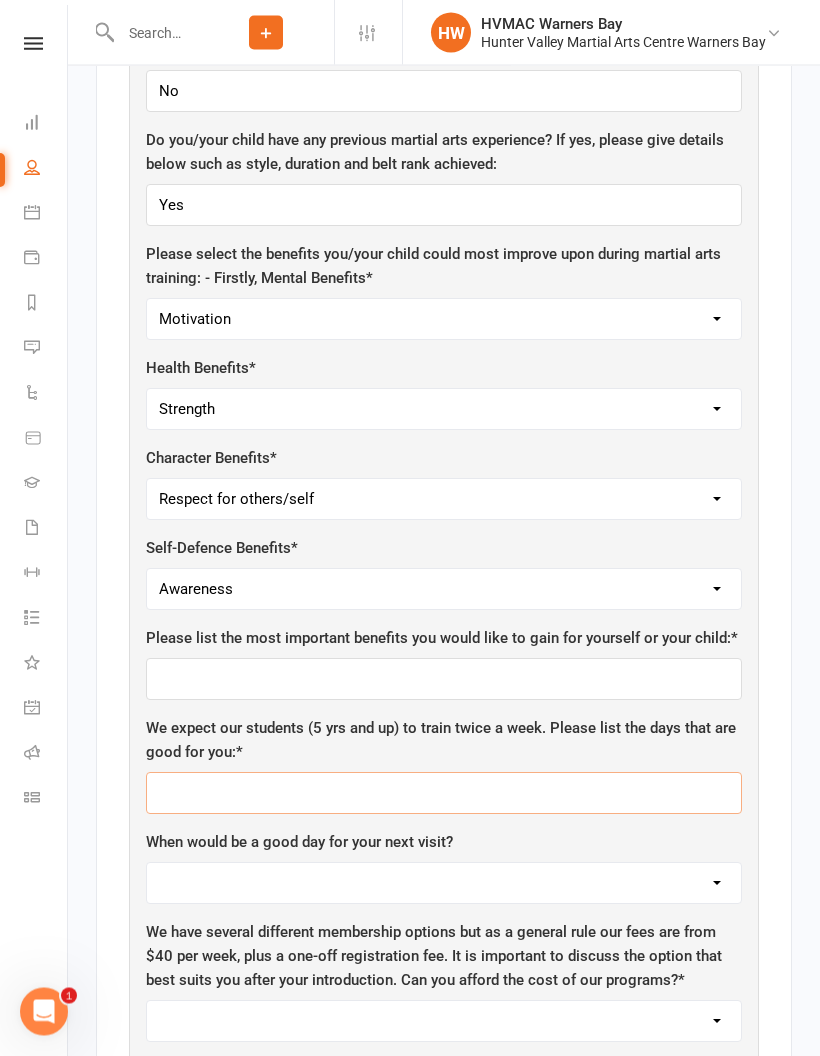 click at bounding box center [444, 794] 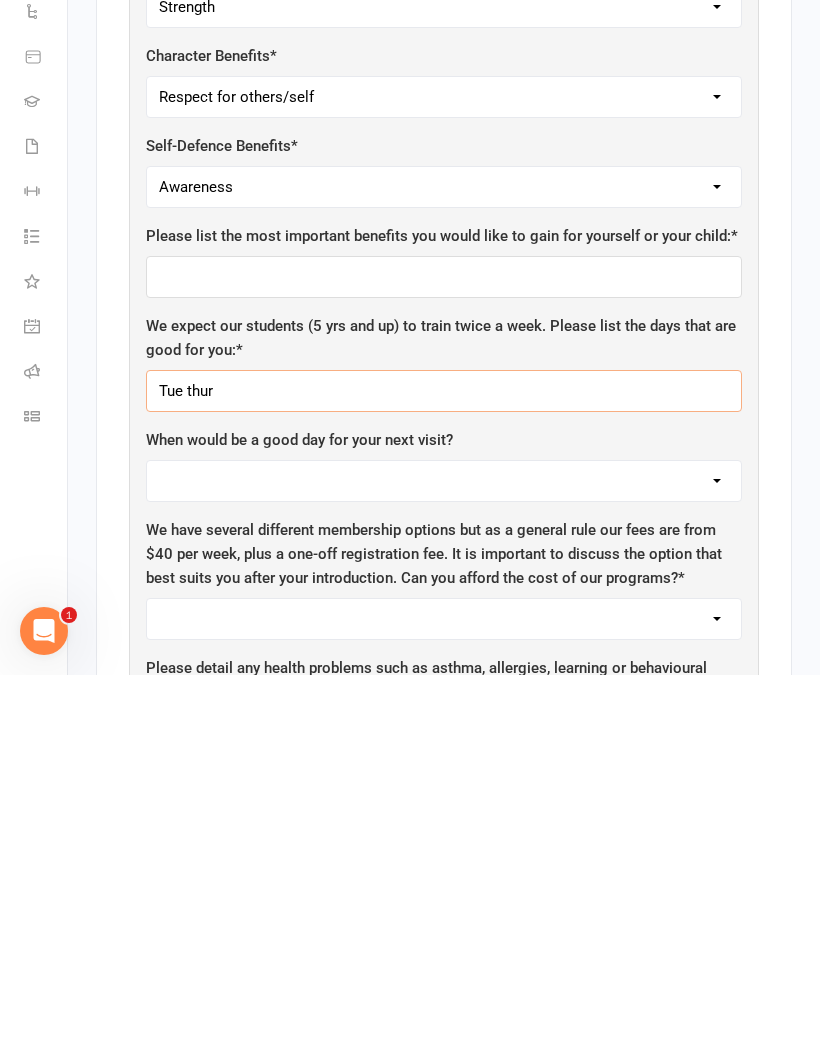 type on "Tue thur" 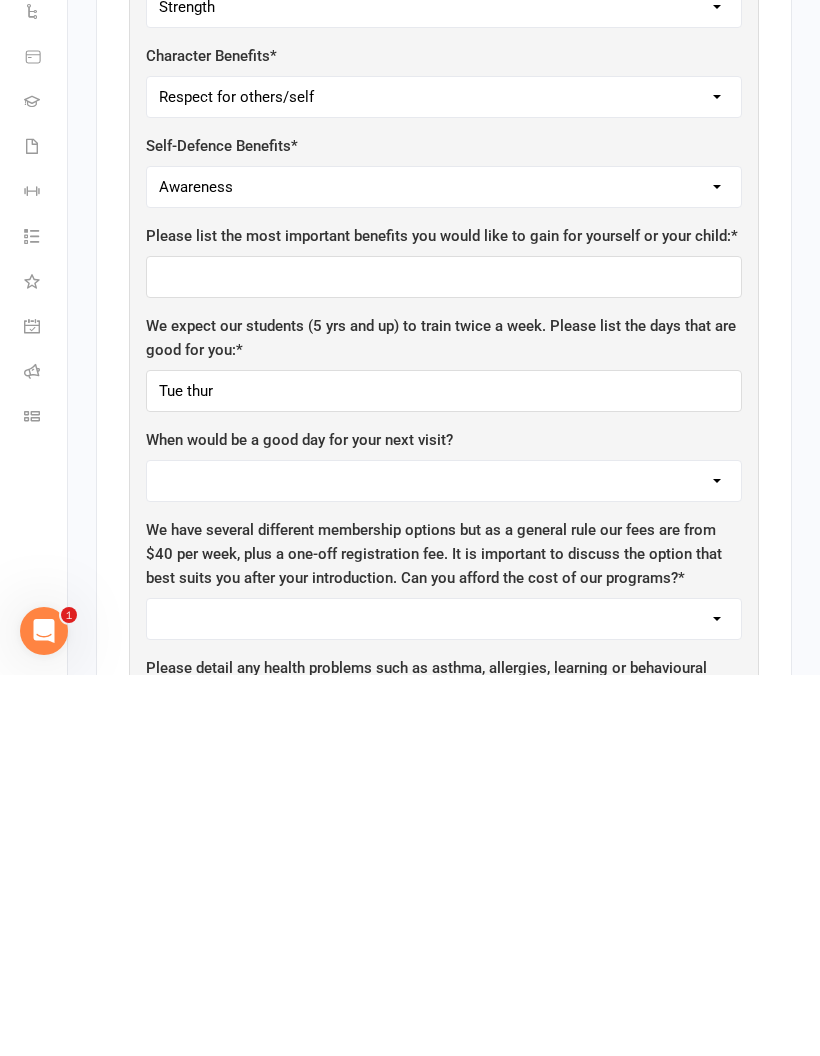 click on "Yes No" at bounding box center (444, 1000) 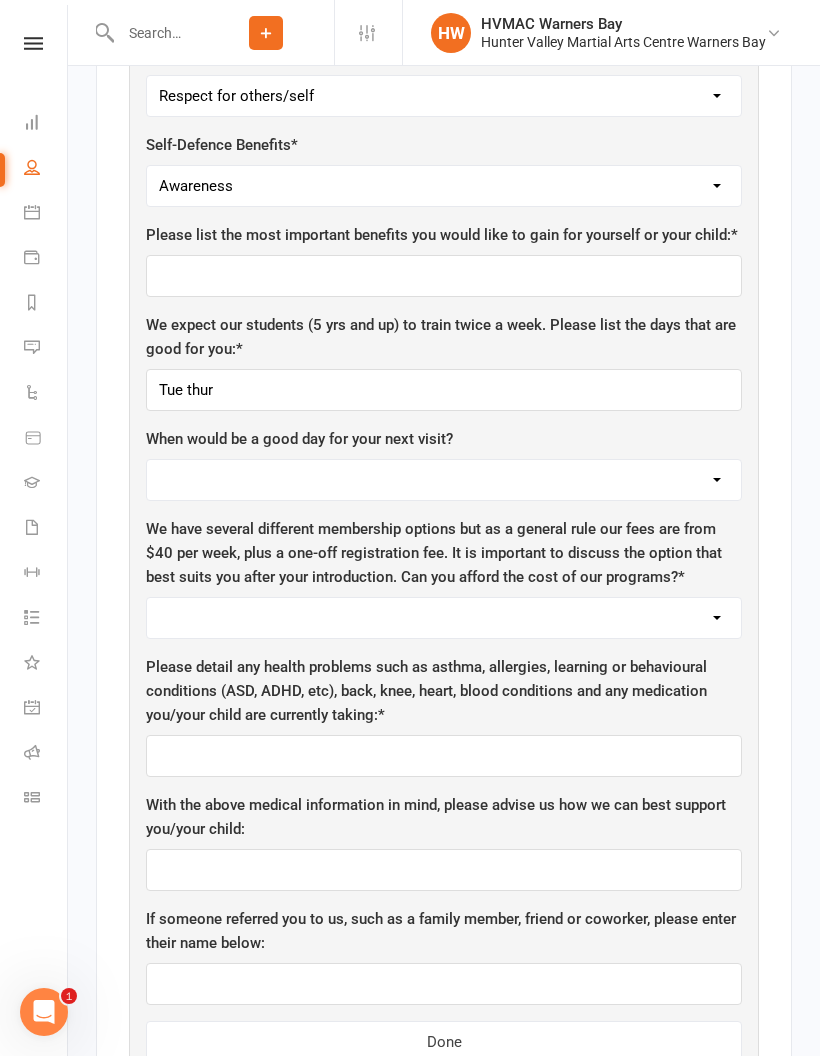click on "[DAY] [DAY] [DAY] [DAY] [DAY] [DAY]" at bounding box center (444, 480) 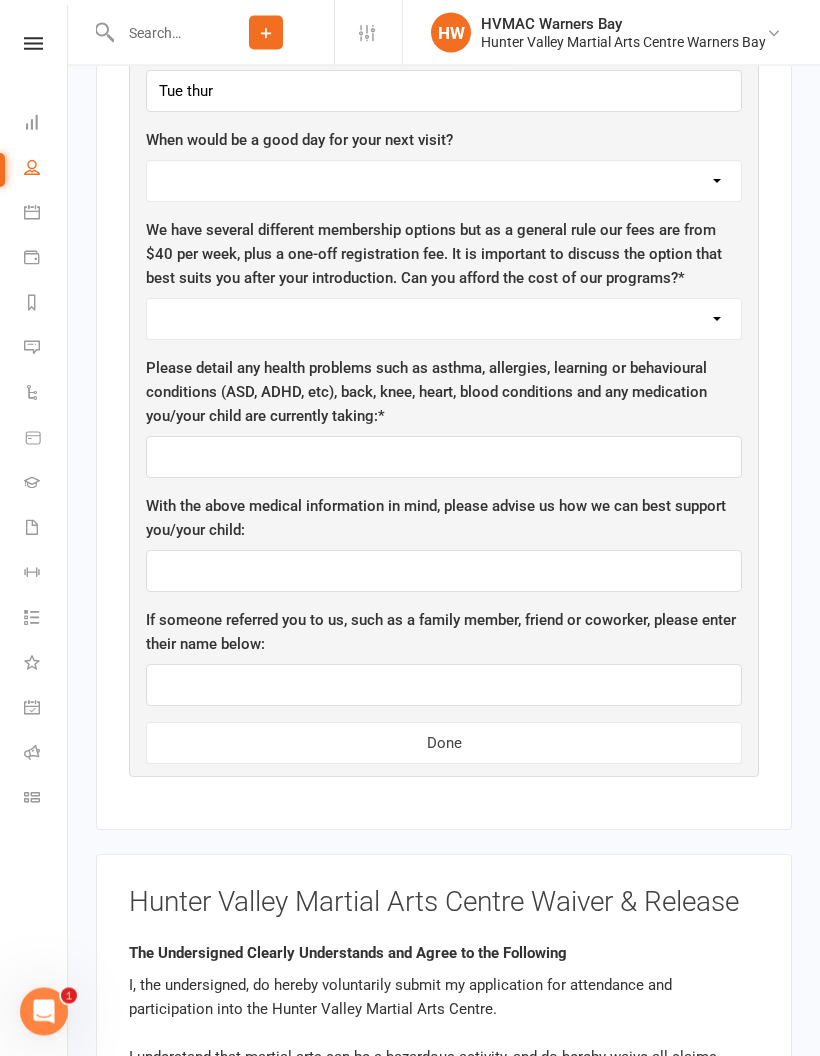 click on "[DAY] [DAY] [DAY] [DAY] [DAY] [DAY]" at bounding box center (444, 182) 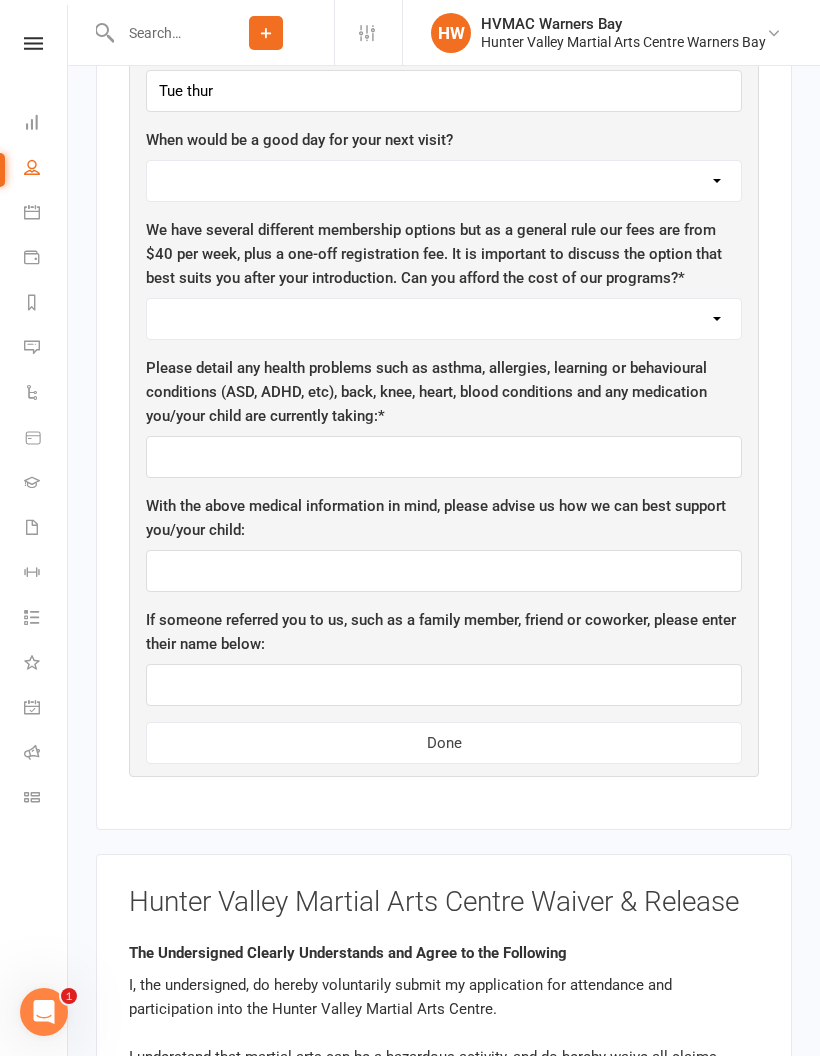 select on "Tuesday" 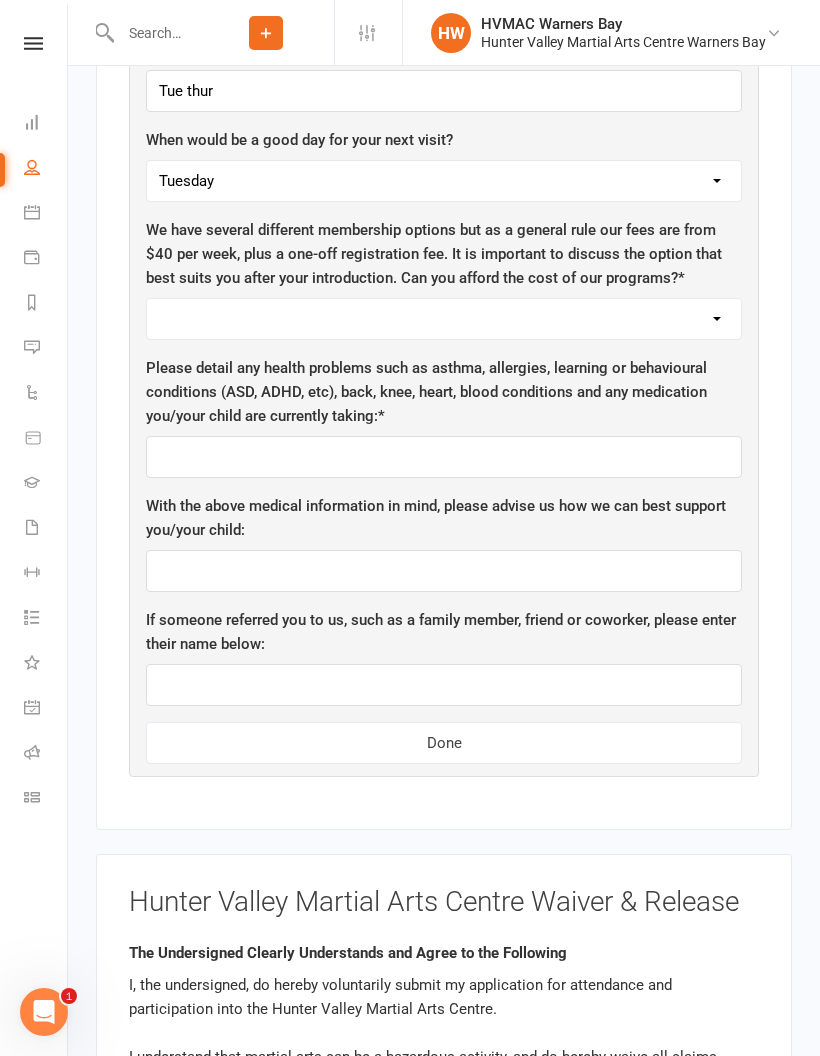 click on "Yes No" at bounding box center [444, 319] 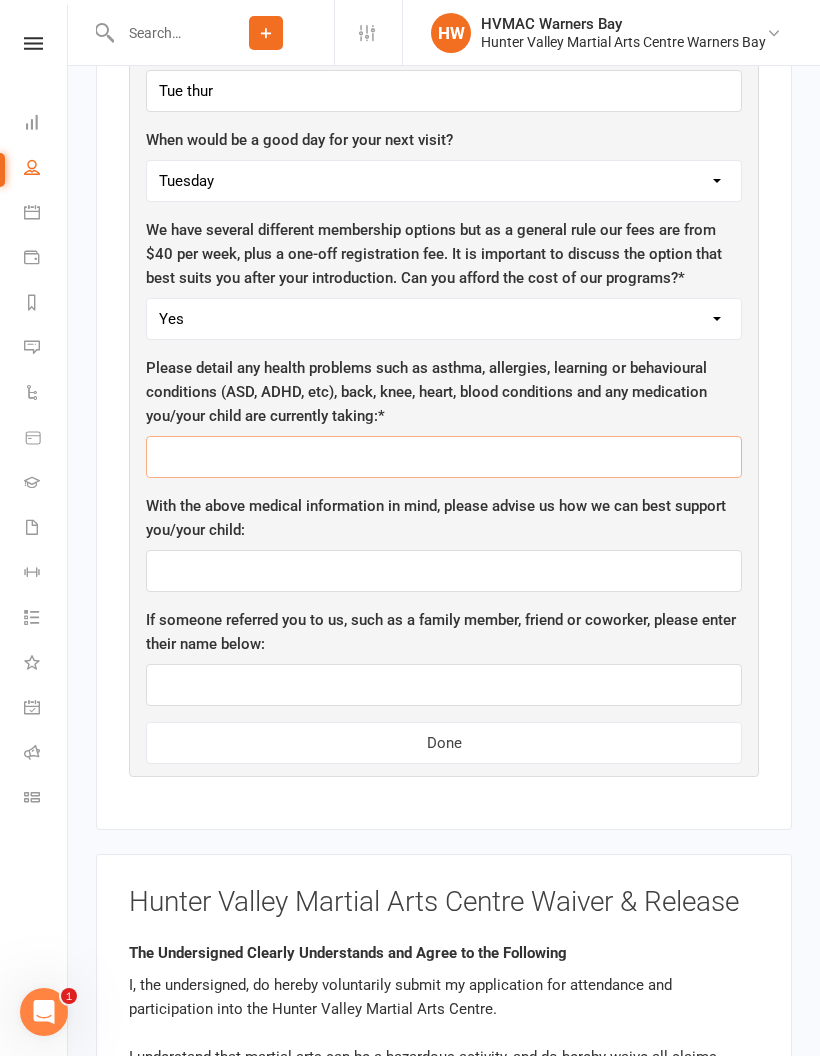 click at bounding box center (444, 457) 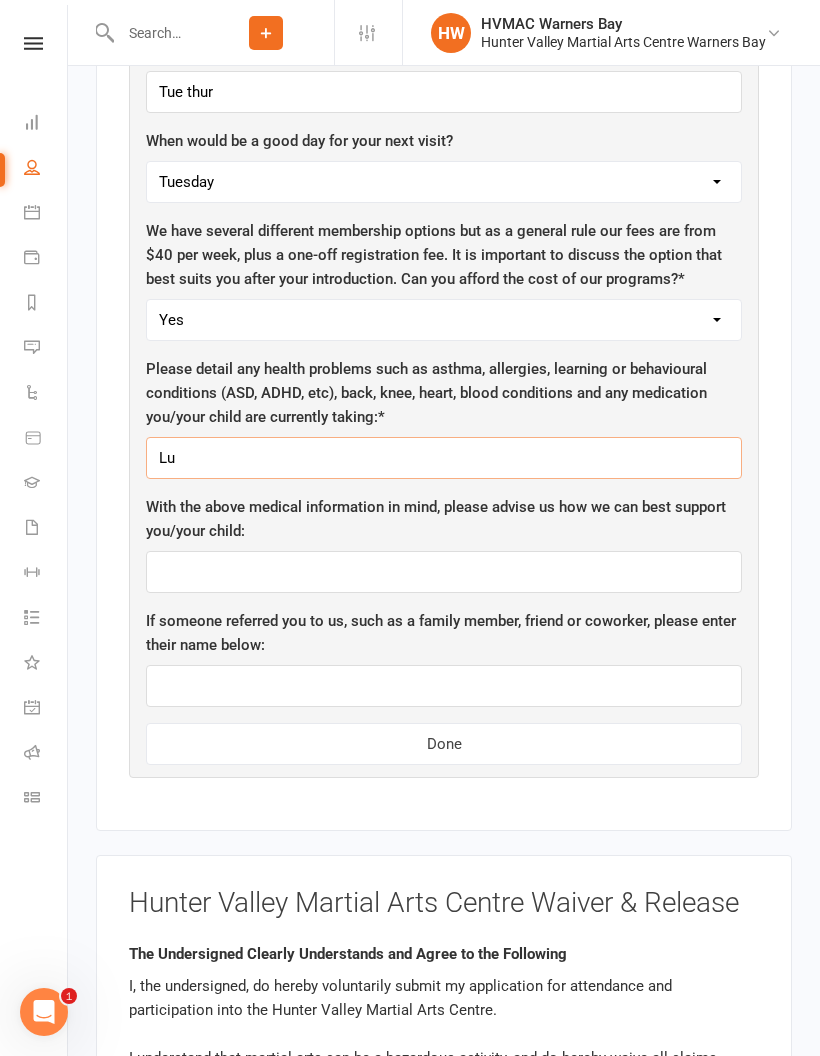 type on "L" 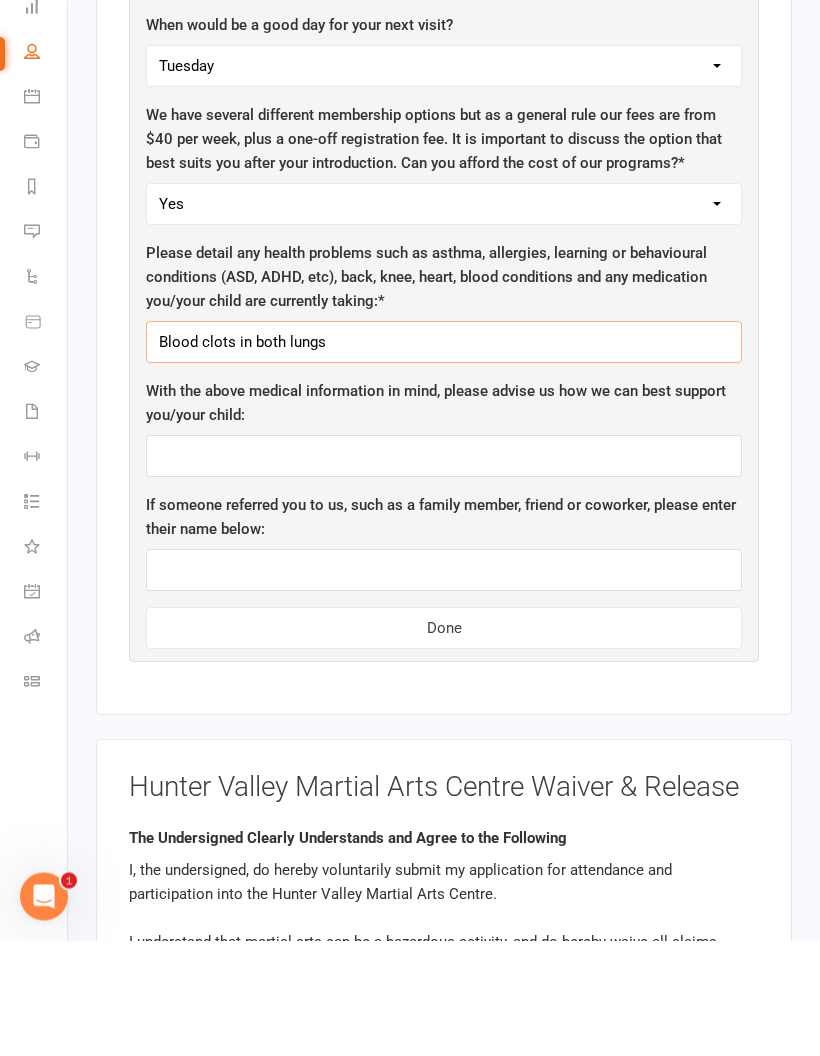 type on "Blood clots in both lungs" 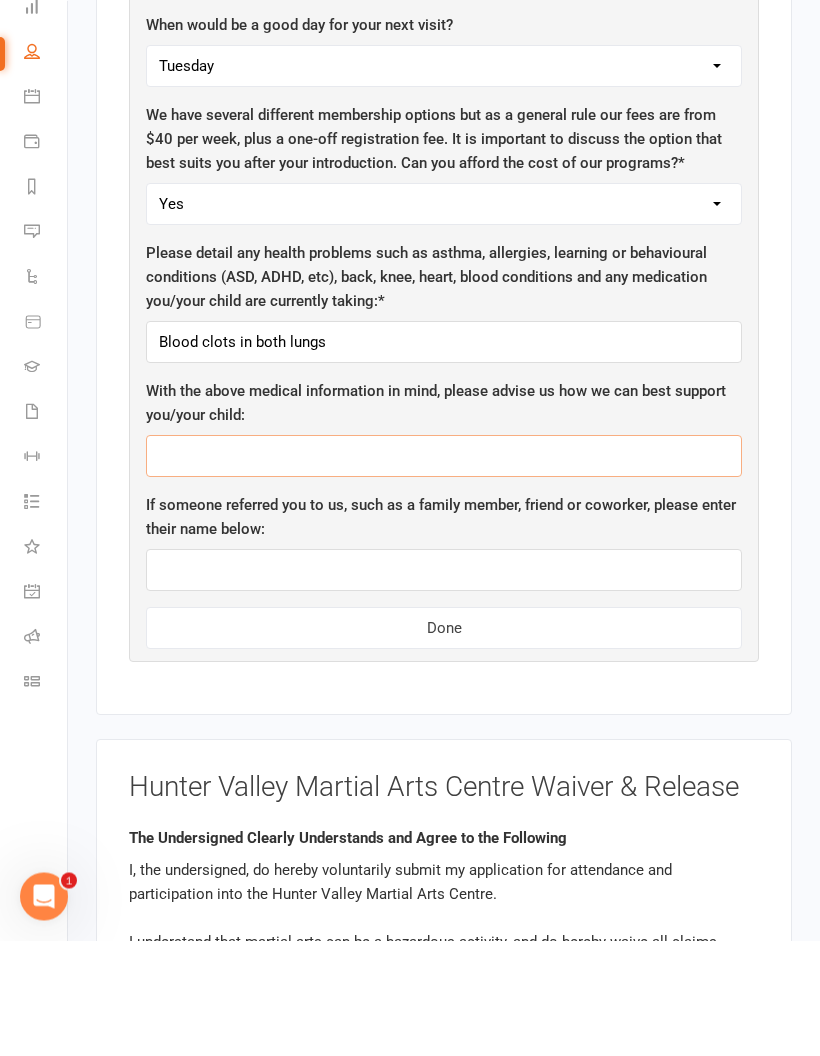 click at bounding box center [444, 572] 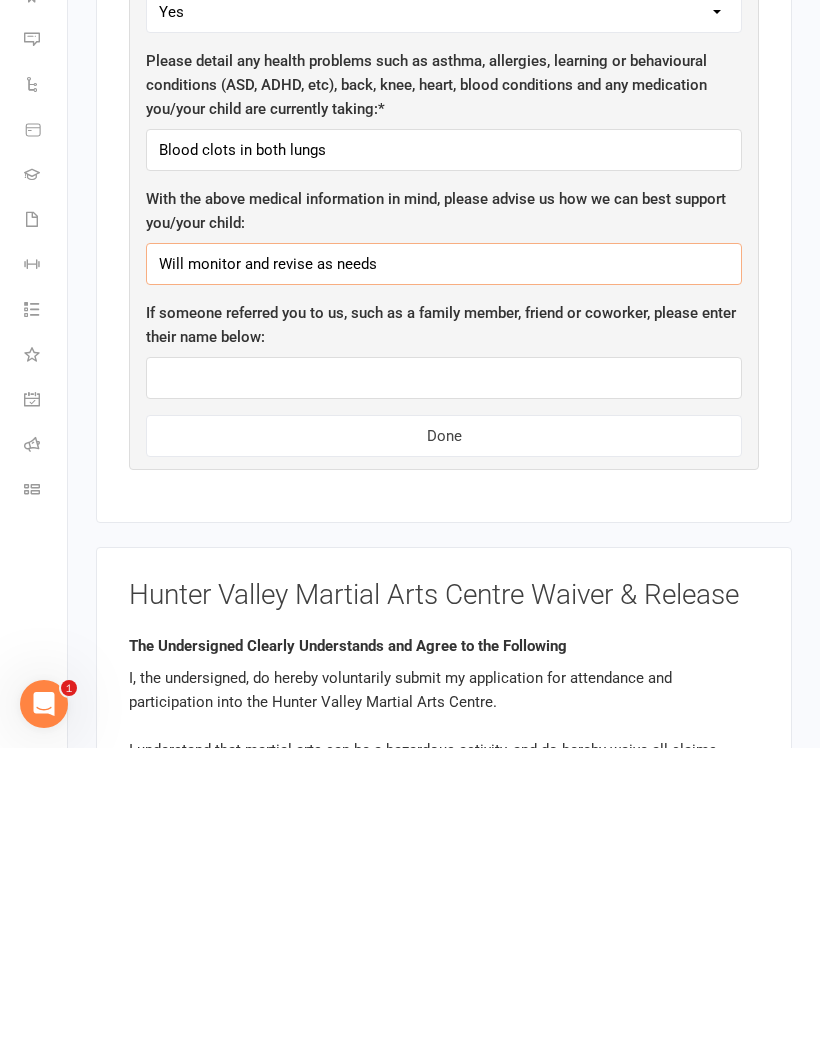 type on "Will monitor and revise as needs" 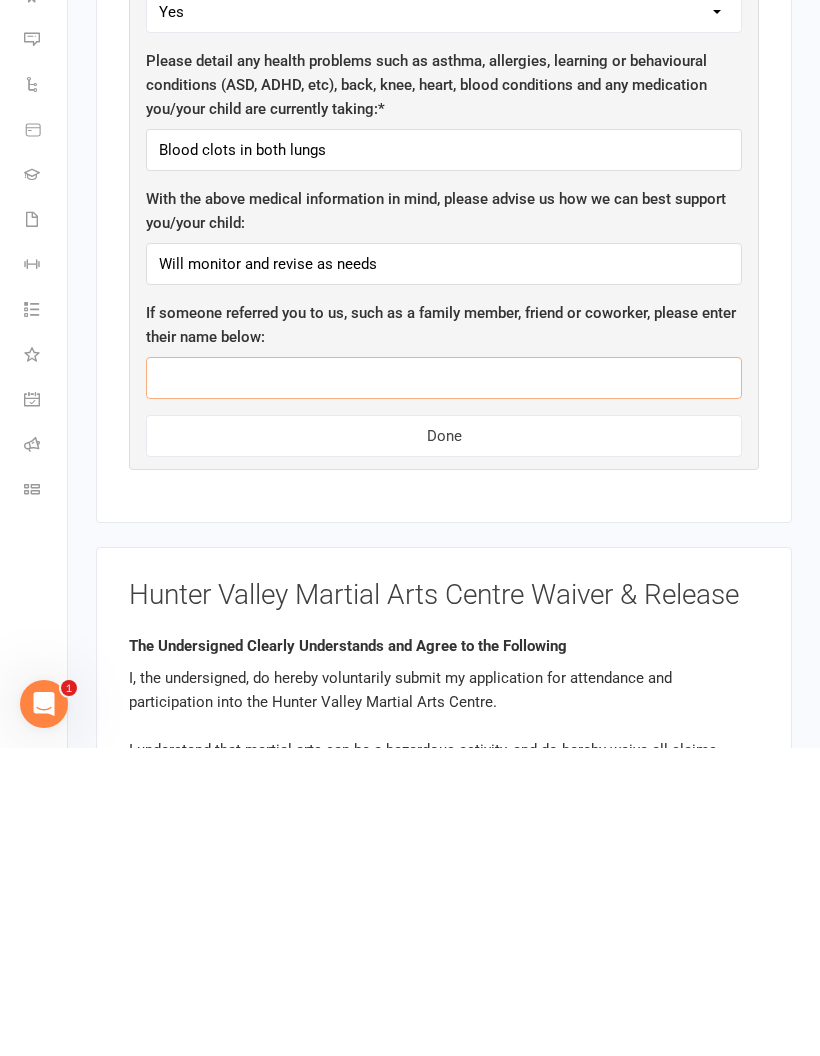 click at bounding box center (444, 686) 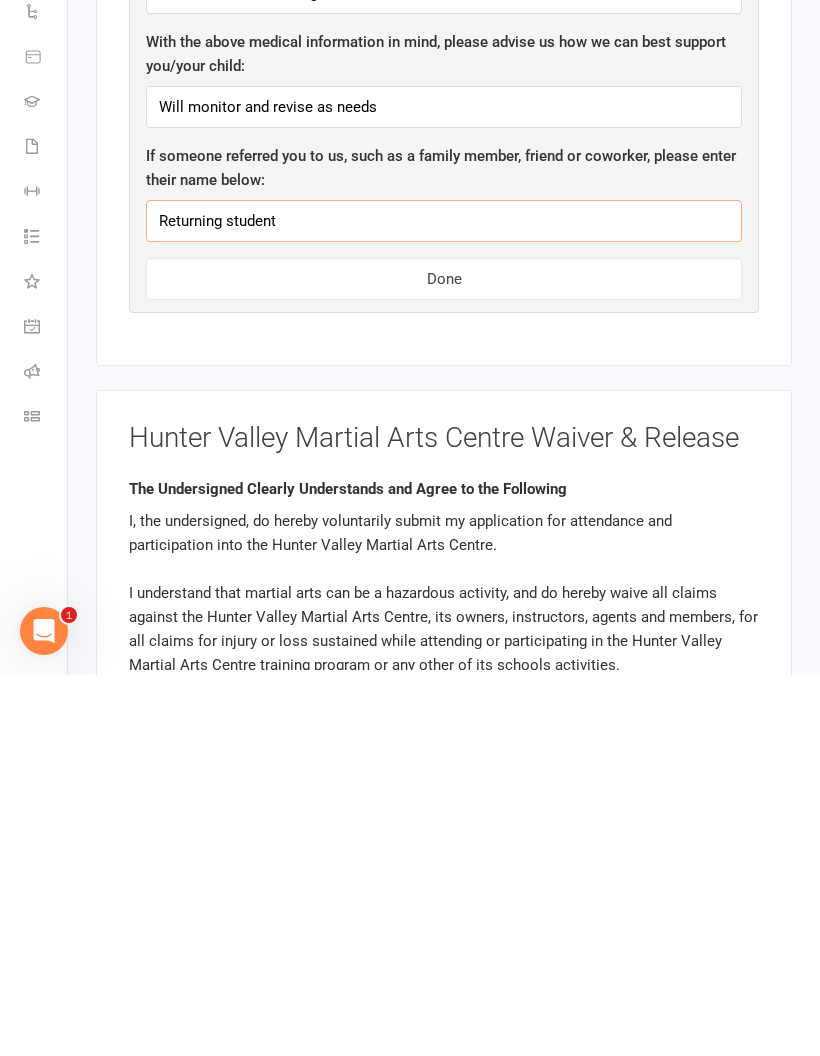 type on "Returning student" 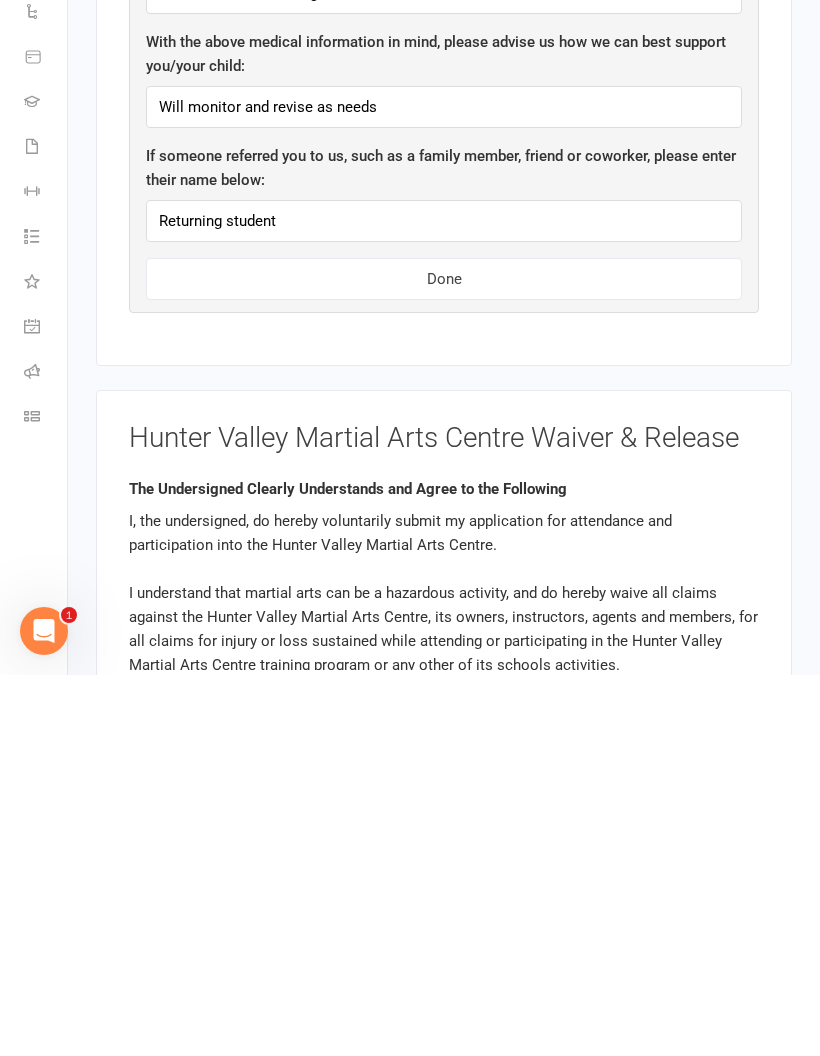 click on "Done" at bounding box center (444, 660) 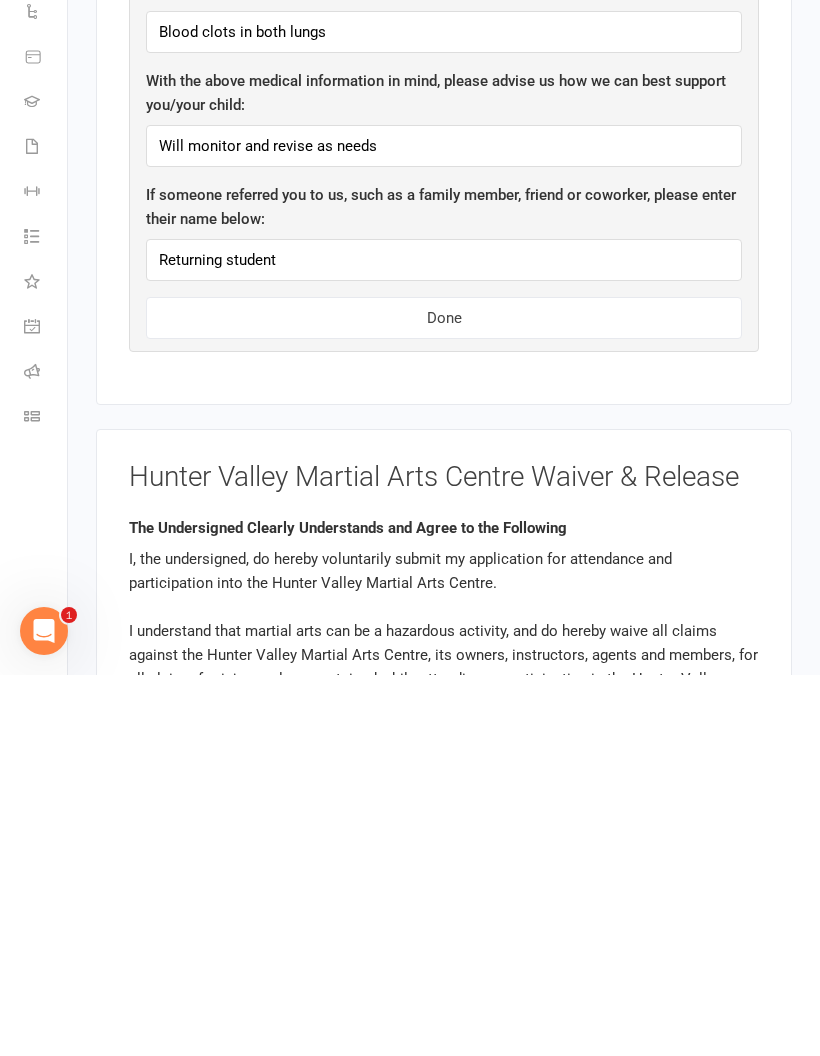 scroll, scrollTop: 2601, scrollLeft: 0, axis: vertical 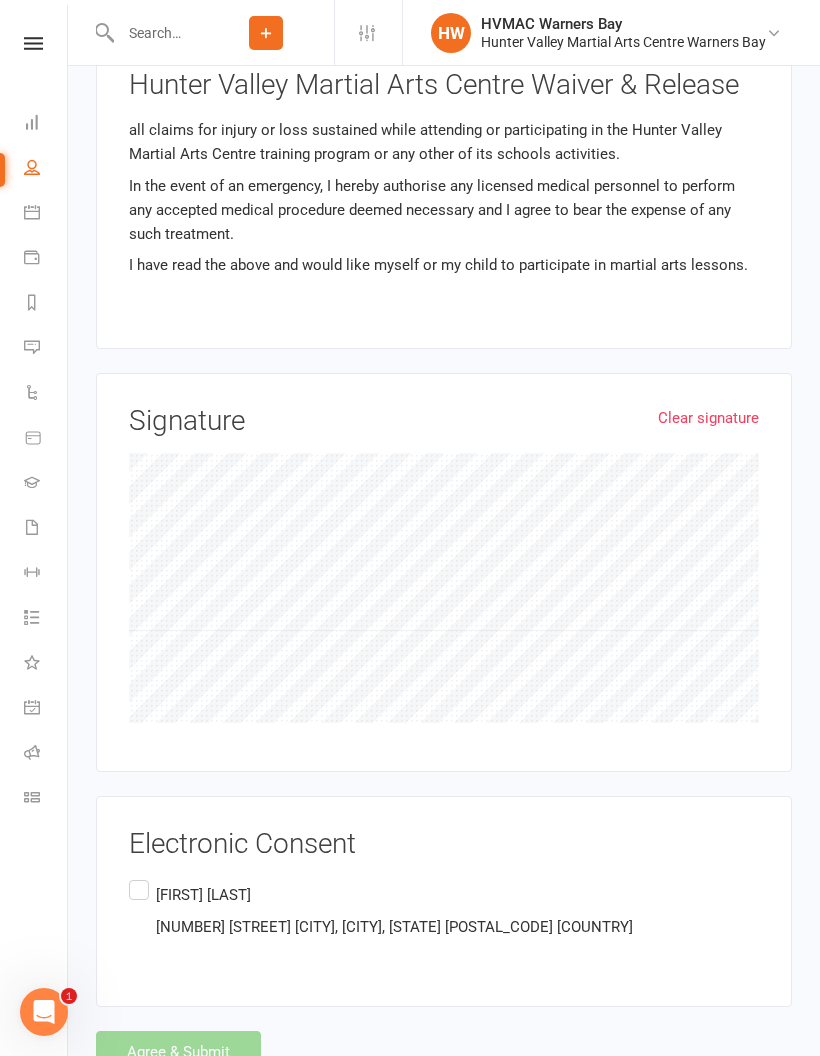 click on "[FIRST] [LAST]  [NUMBER] [STREET]  [CITY], [CITY], [STATE] [POSTAL_CODE] [COUNTRY]" at bounding box center [381, 911] 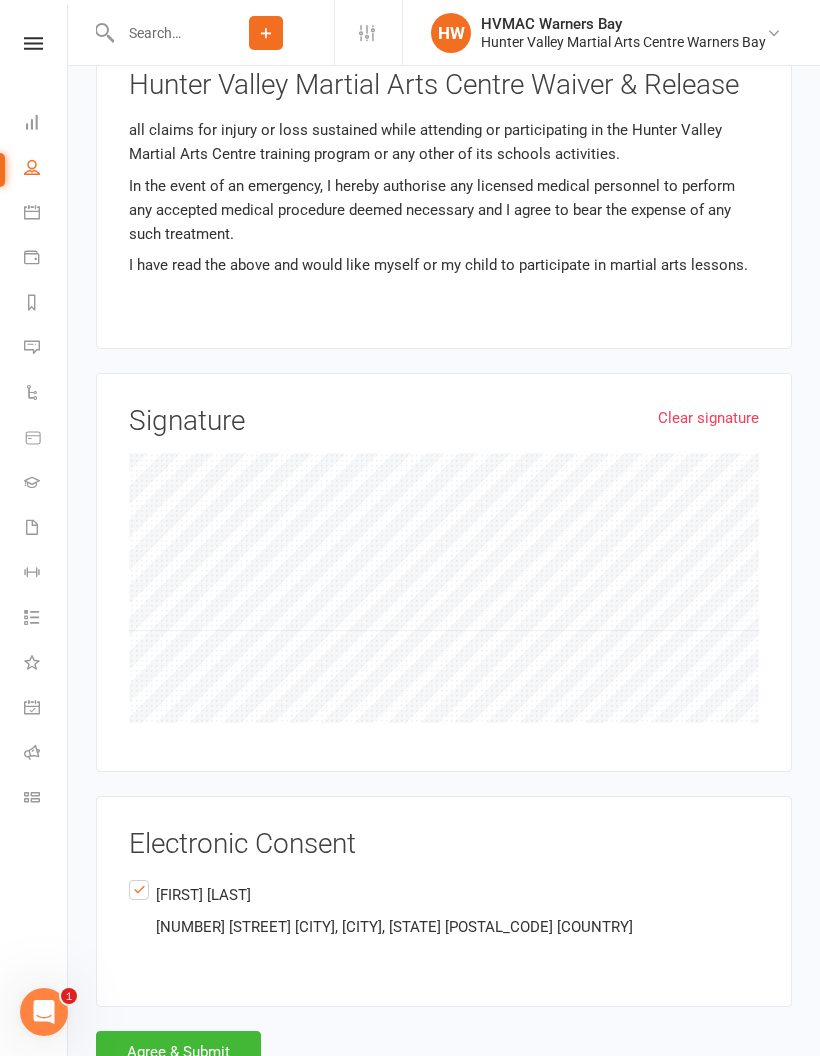 click on "Agree & Submit" at bounding box center [178, 1052] 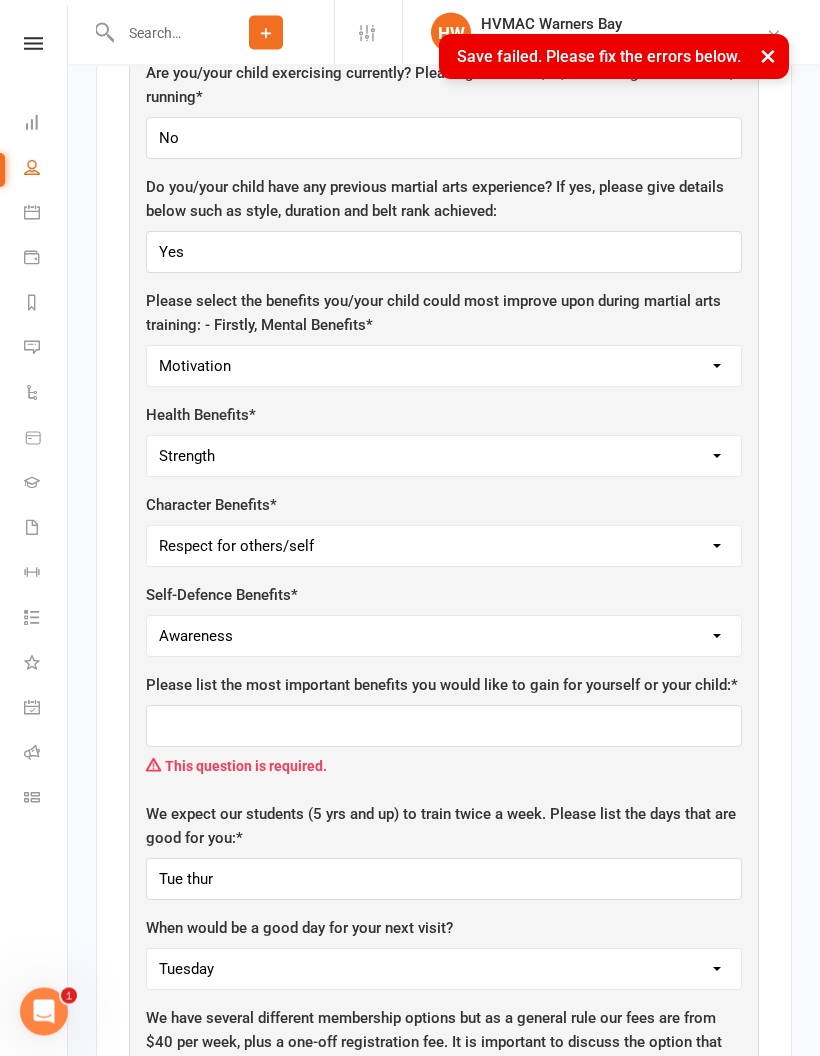 scroll, scrollTop: 1388, scrollLeft: 0, axis: vertical 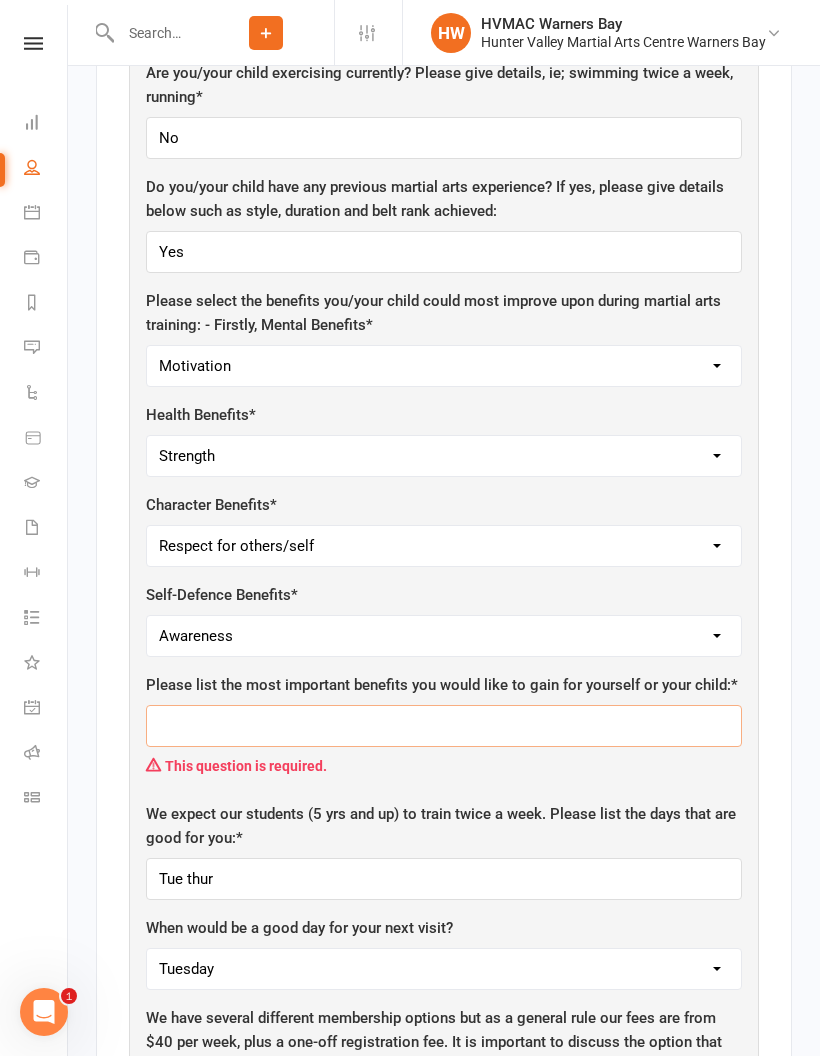 click at bounding box center [444, 726] 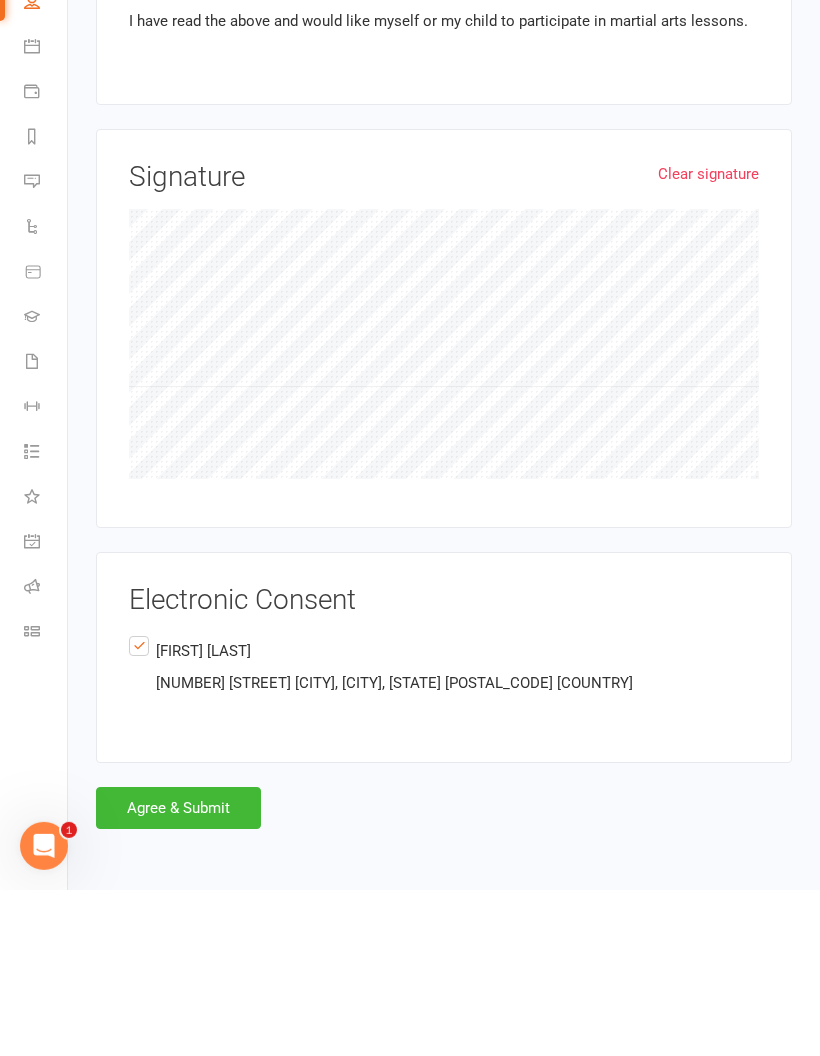 type on "Fitness" 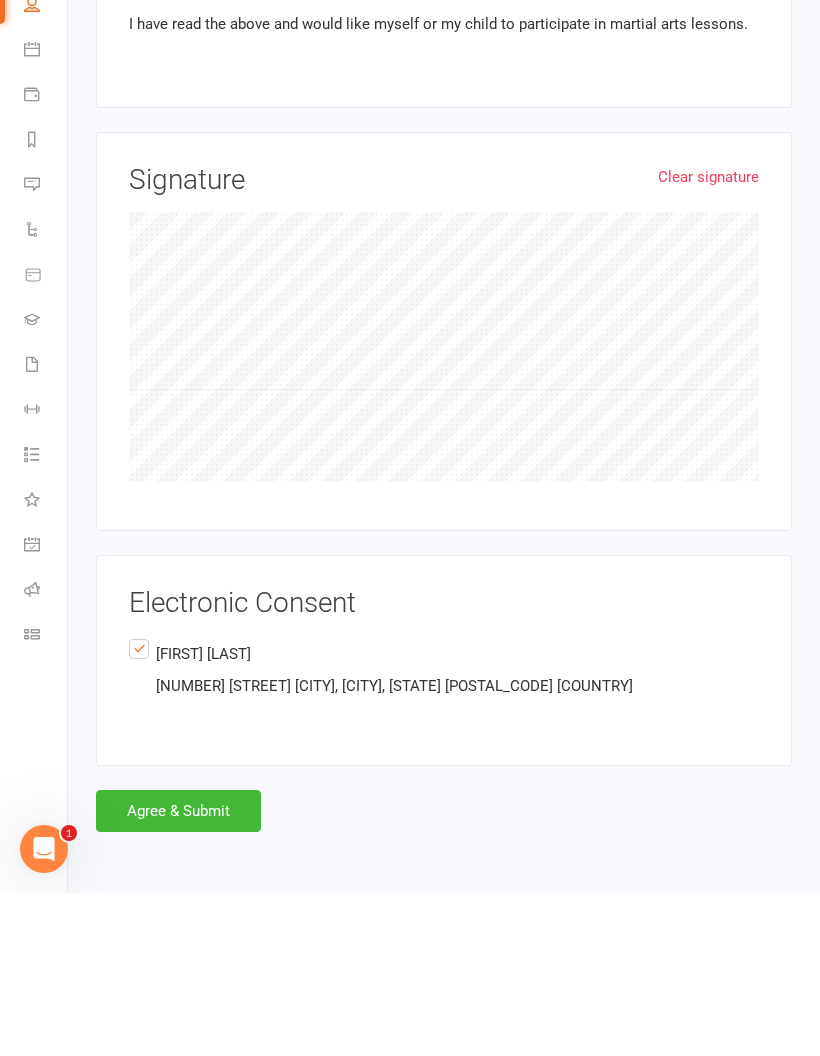 click on "Agree & Submit" at bounding box center [178, 974] 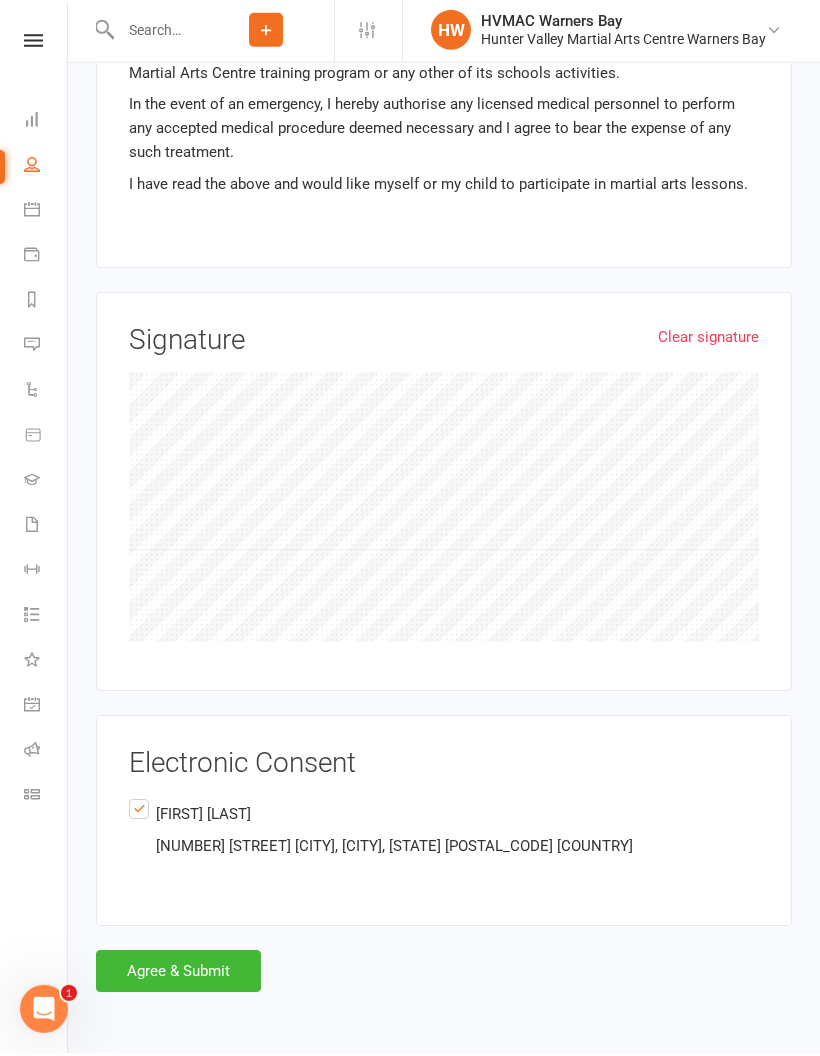 scroll, scrollTop: 2955, scrollLeft: 0, axis: vertical 